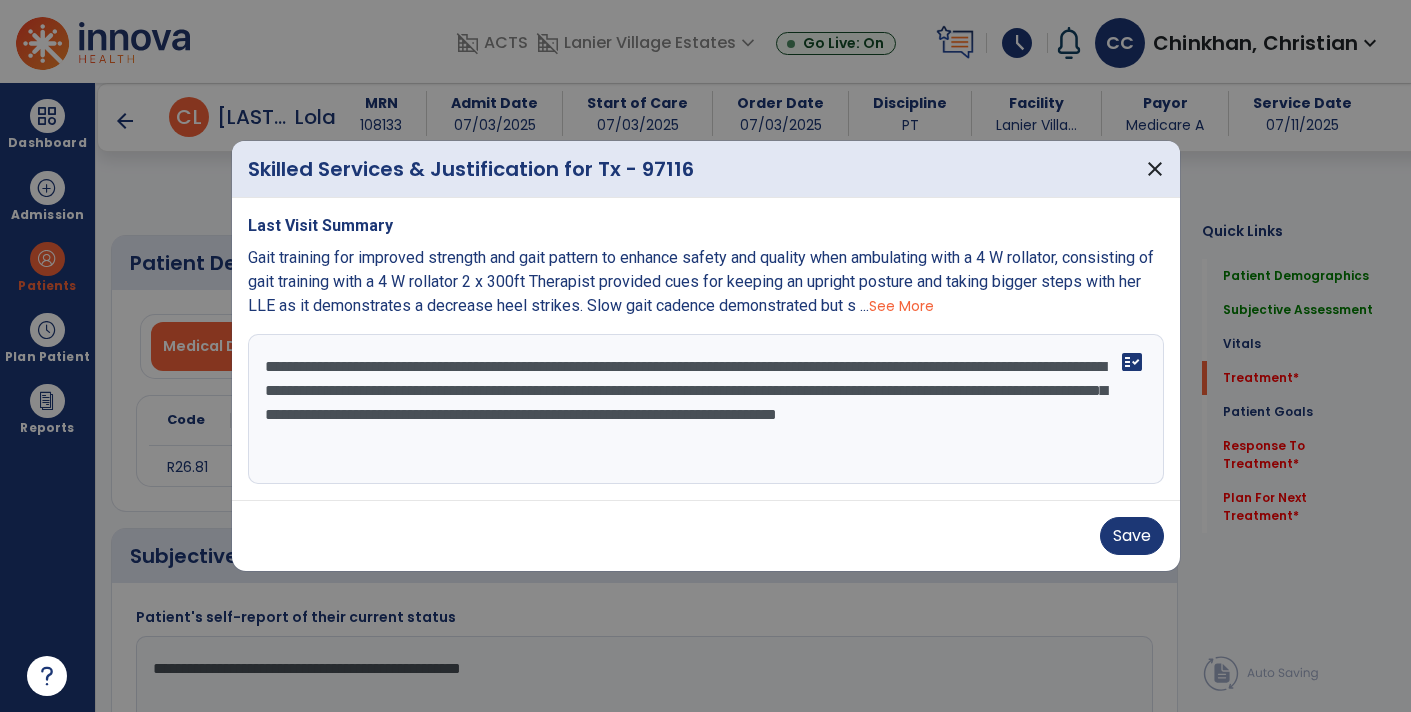 select on "*" 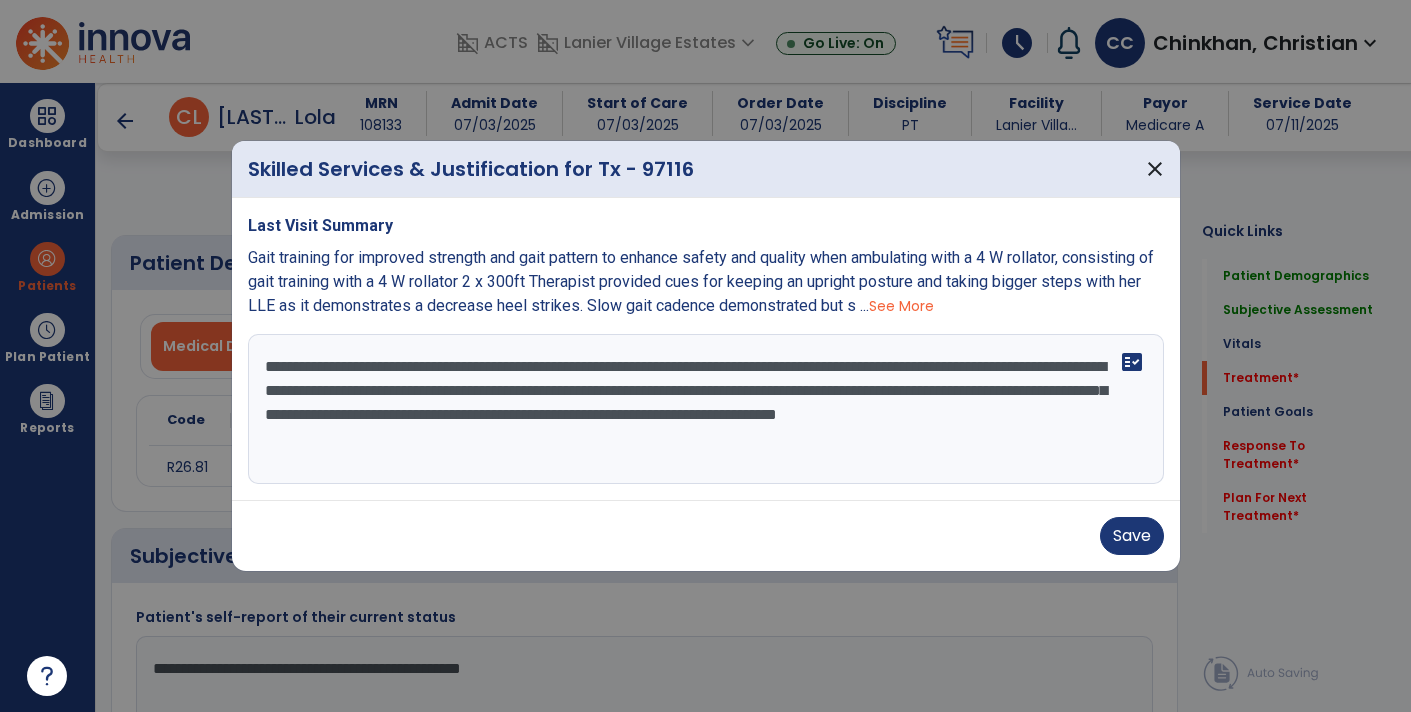 scroll, scrollTop: 0, scrollLeft: 0, axis: both 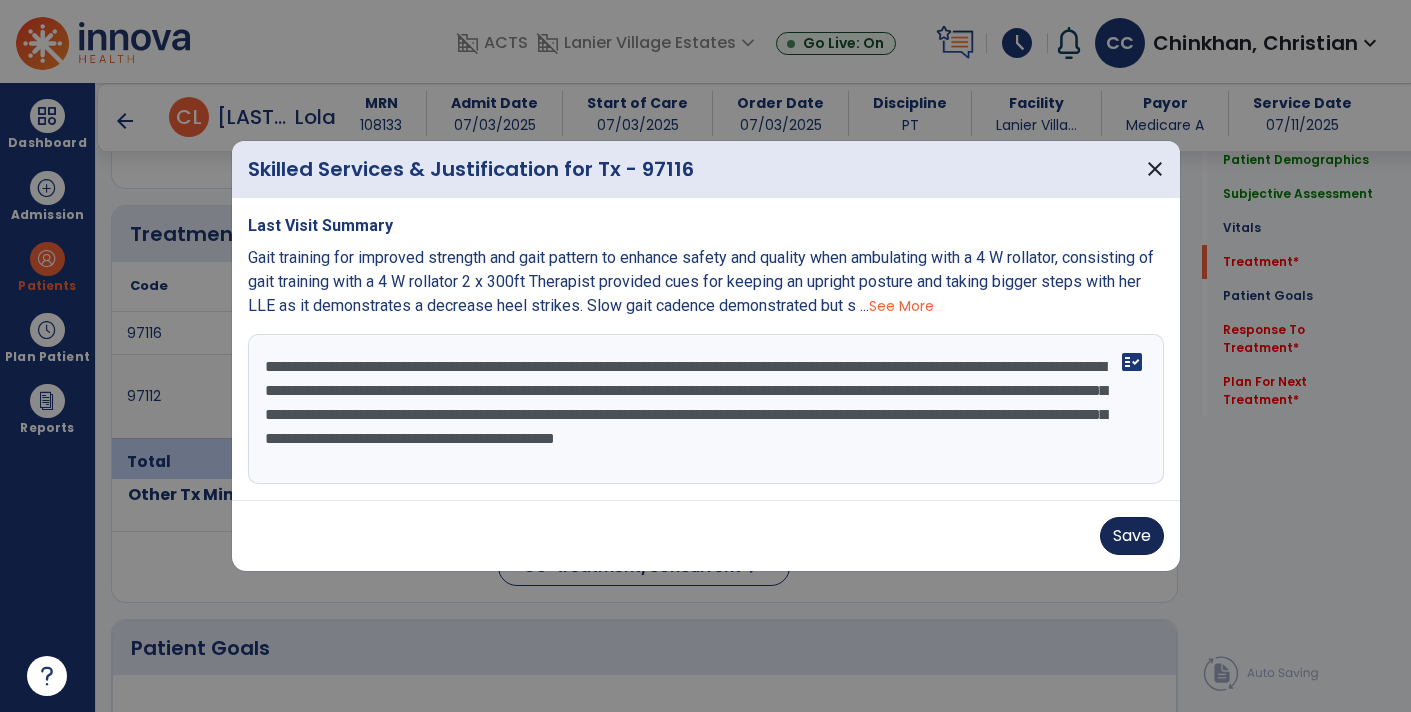 type on "**********" 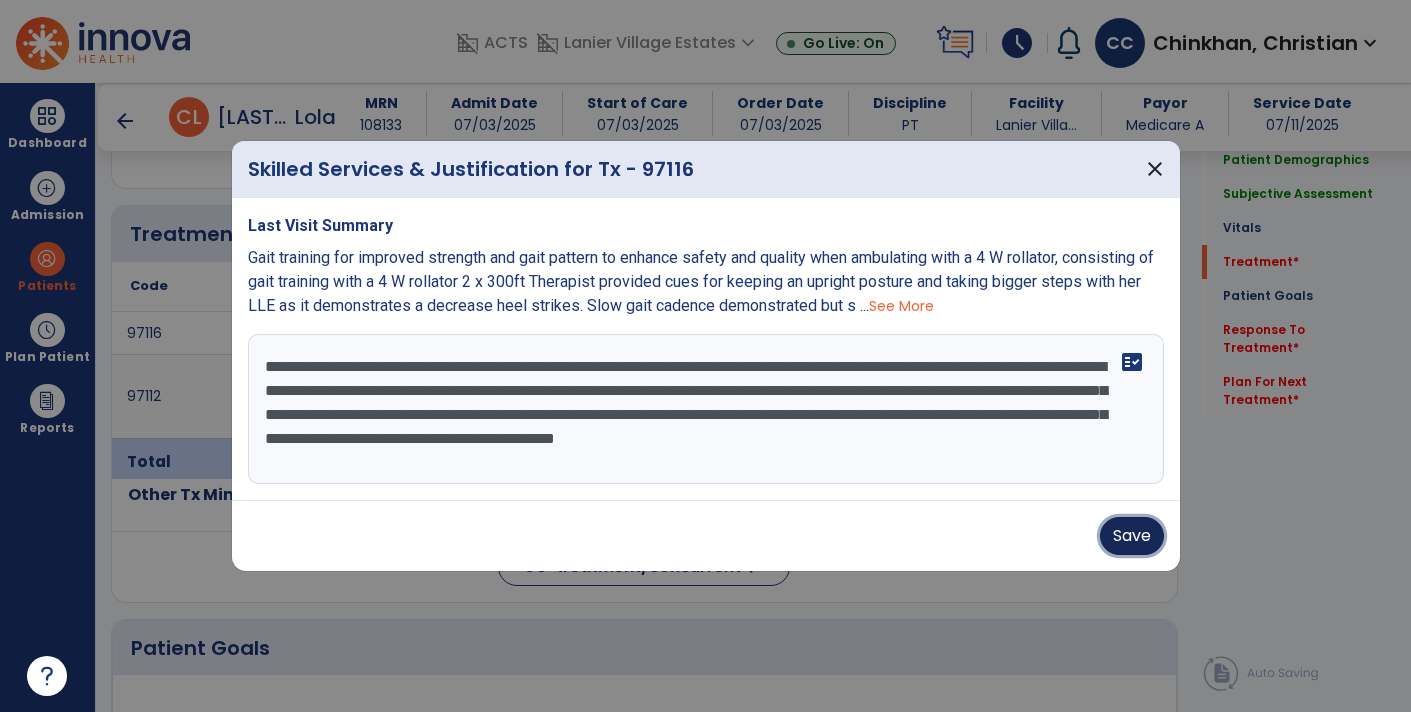 click on "Save" at bounding box center [1132, 536] 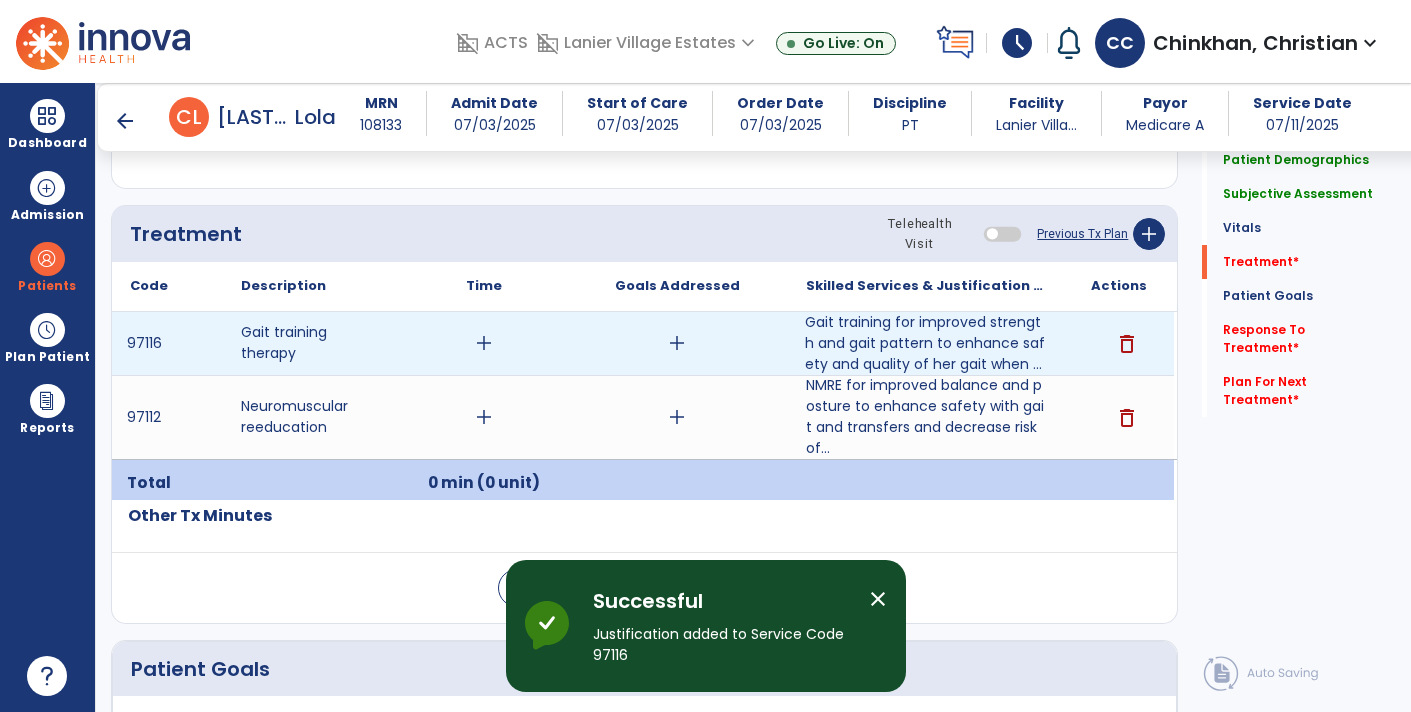 click on "add" at bounding box center (484, 343) 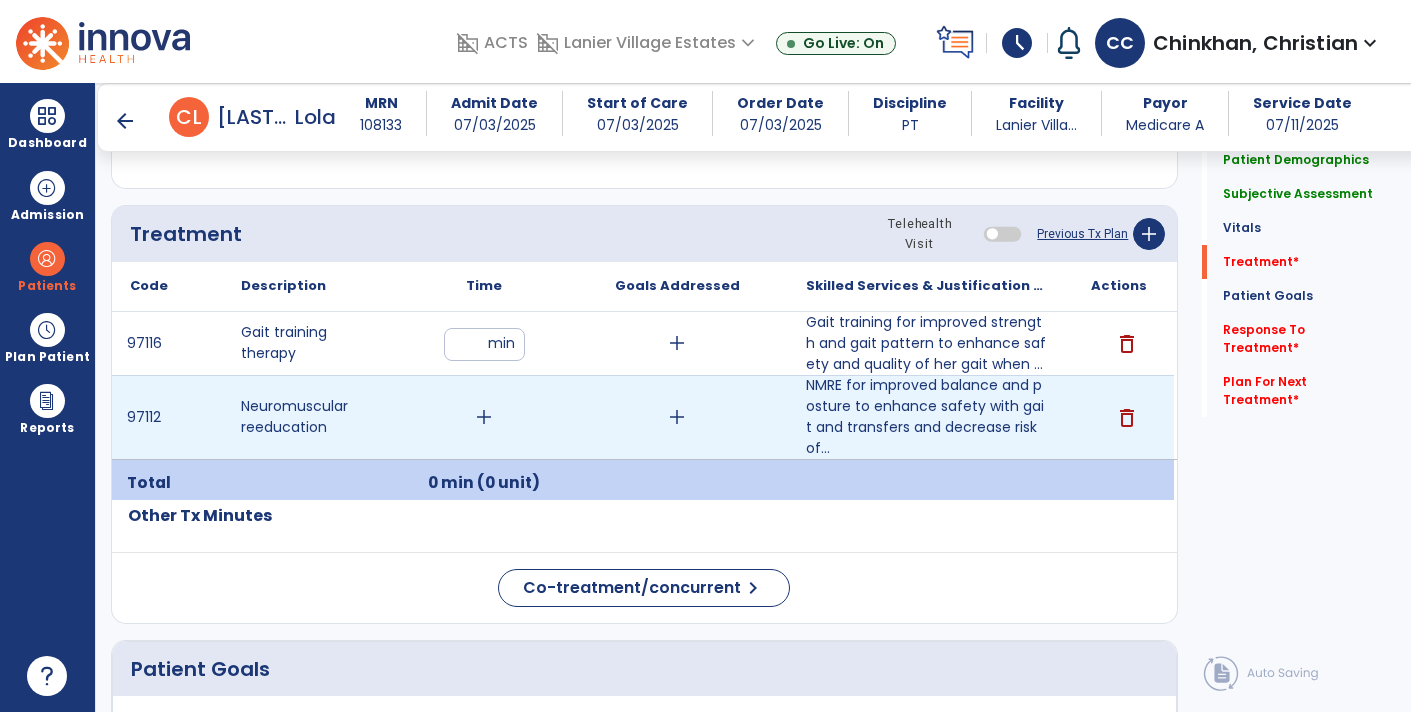 type on "**" 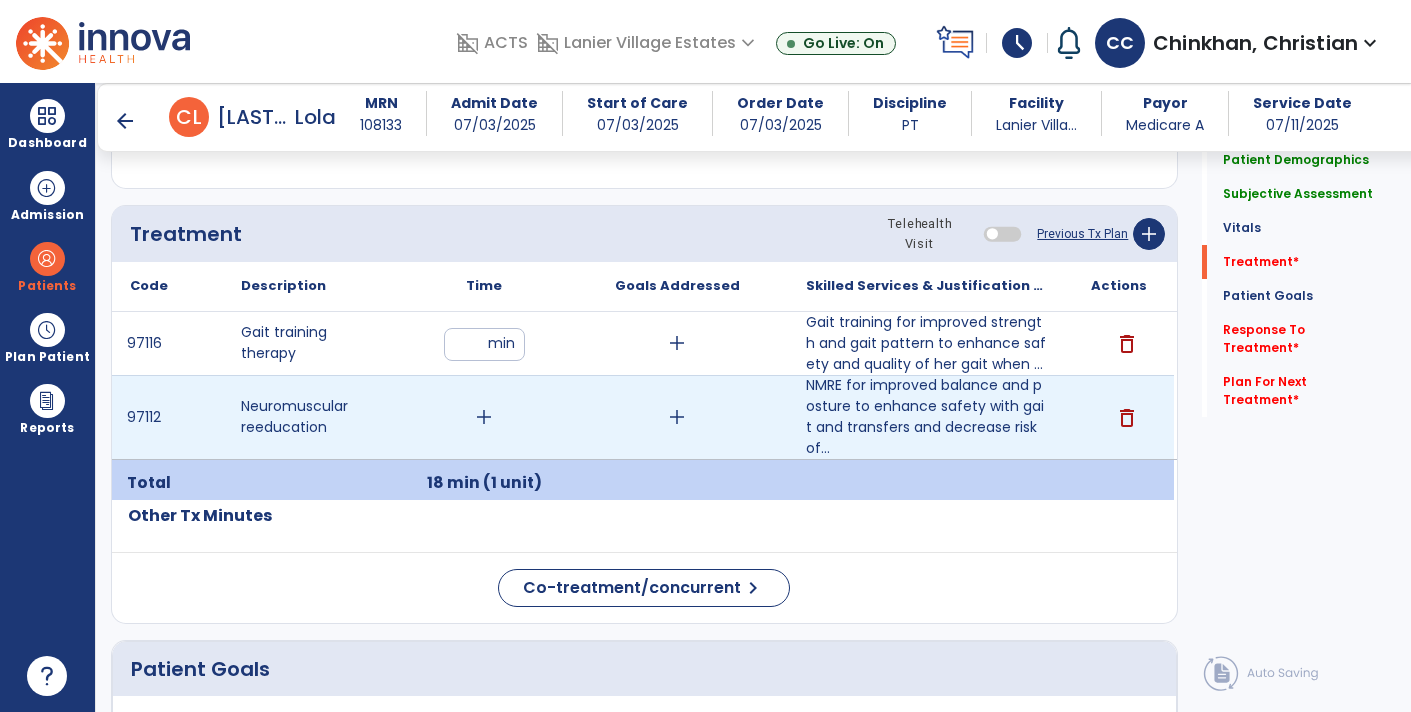 click on "add" at bounding box center [484, 417] 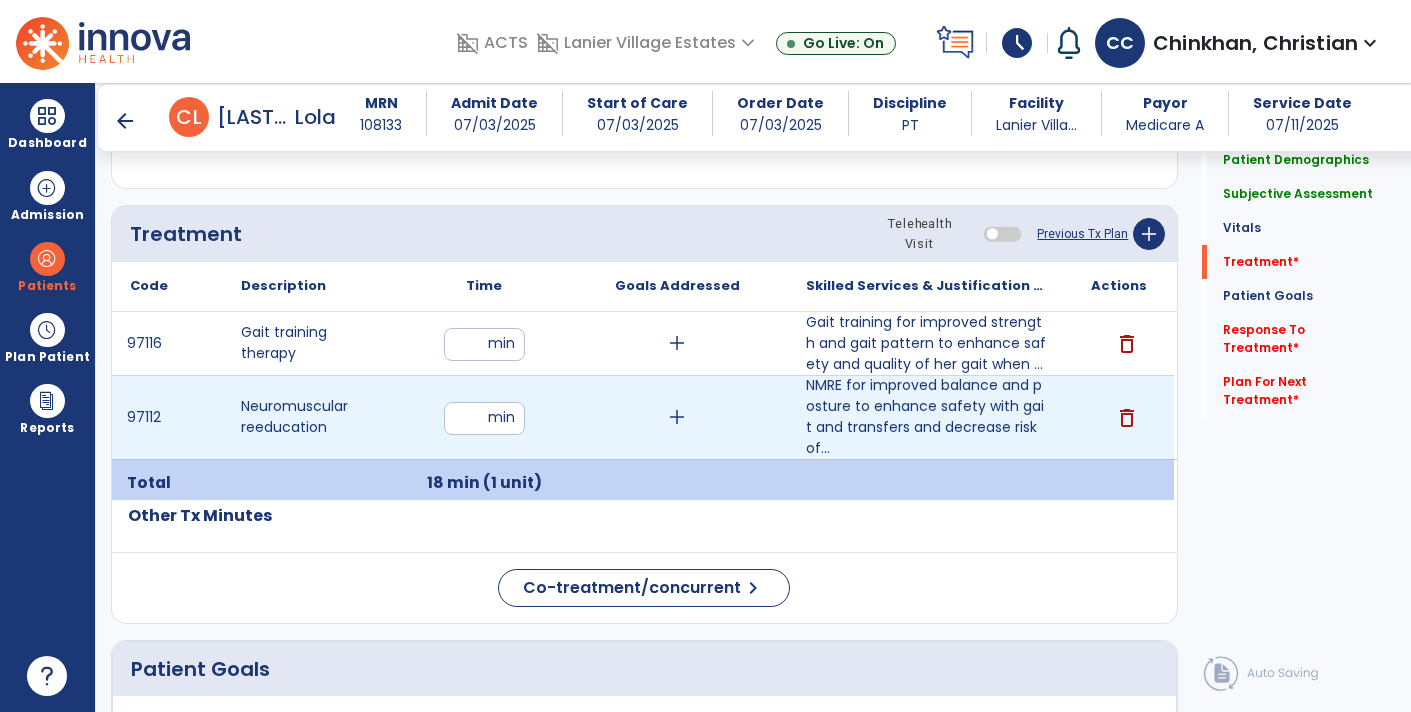 type on "**" 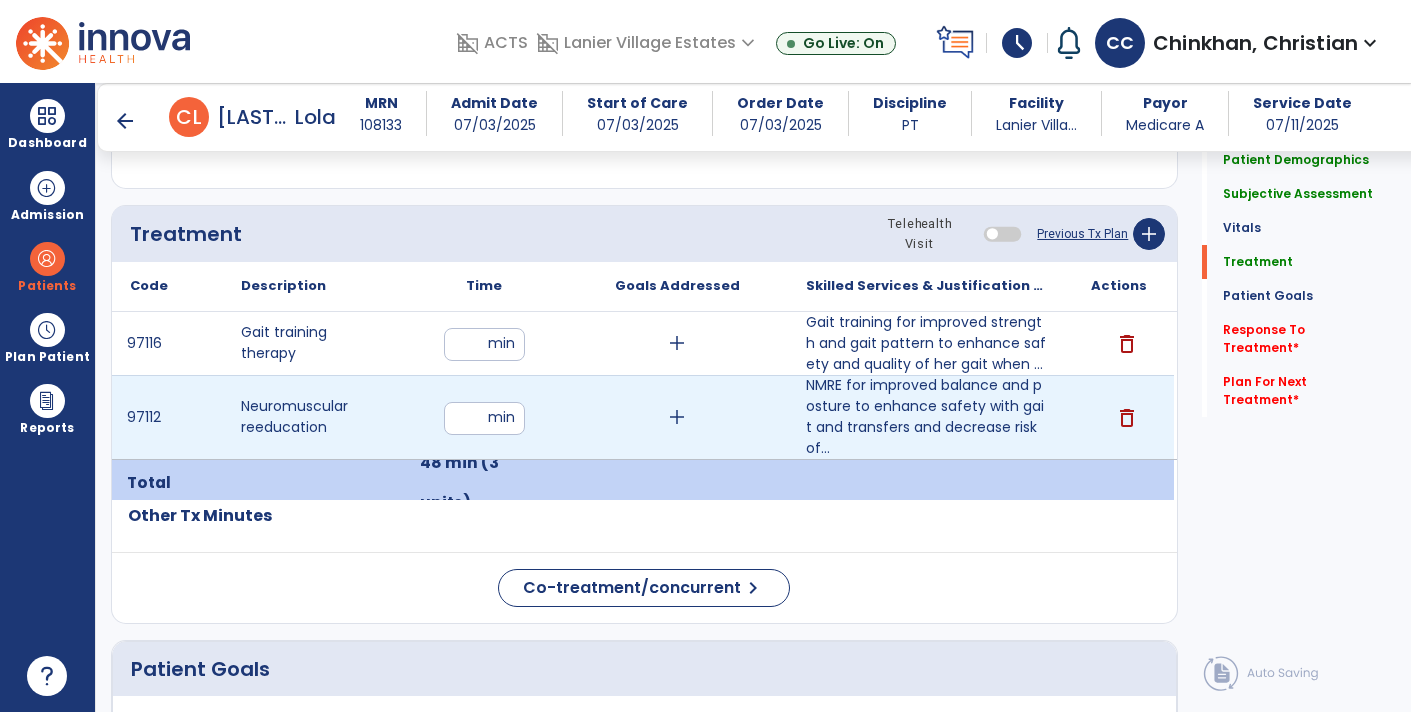 click on "**" at bounding box center (484, 418) 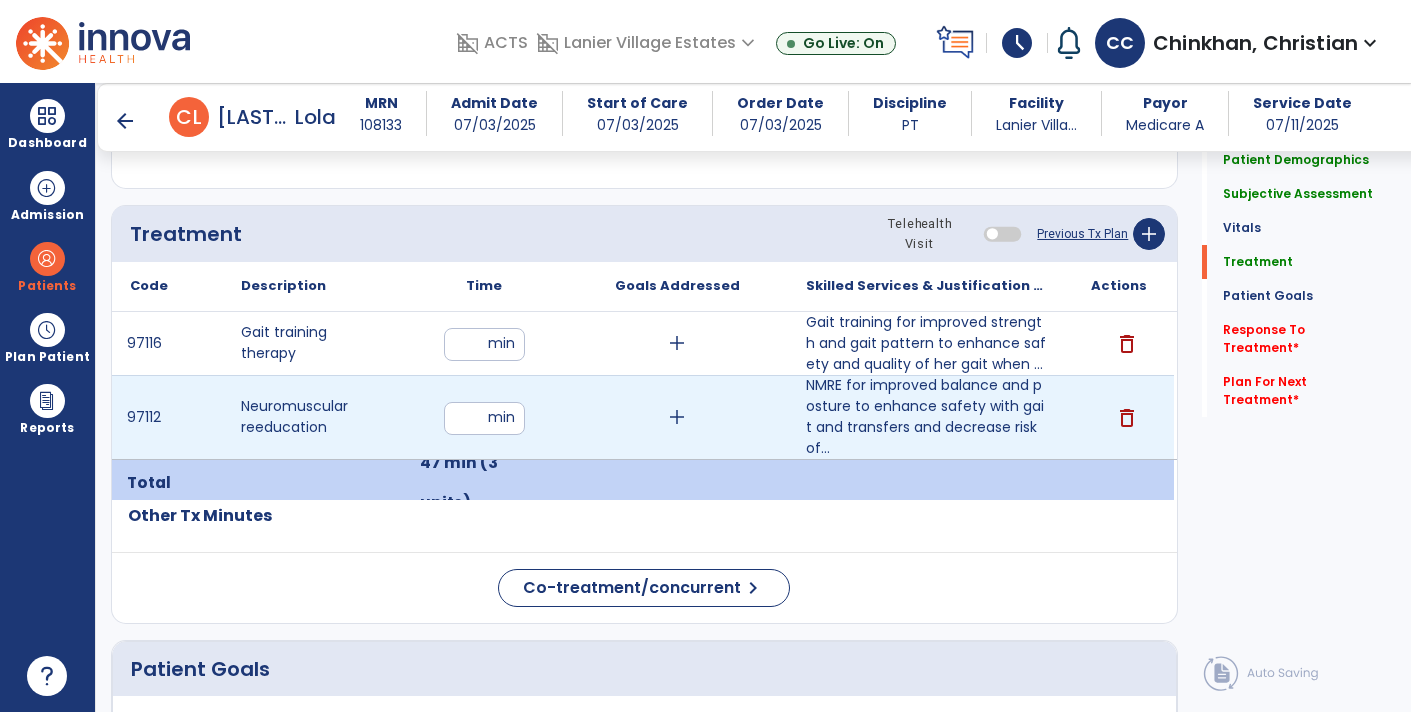 click on "**" at bounding box center [484, 418] 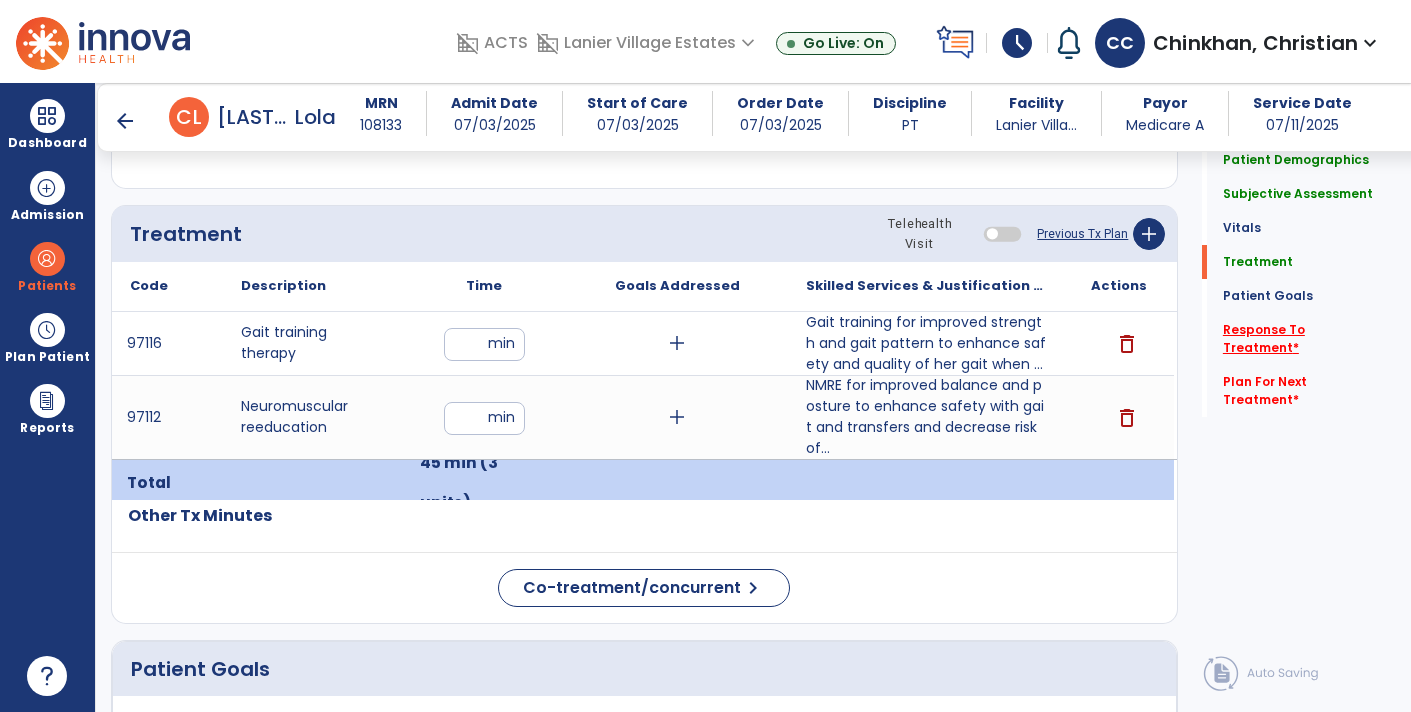 click on "Response To Treatment   *" 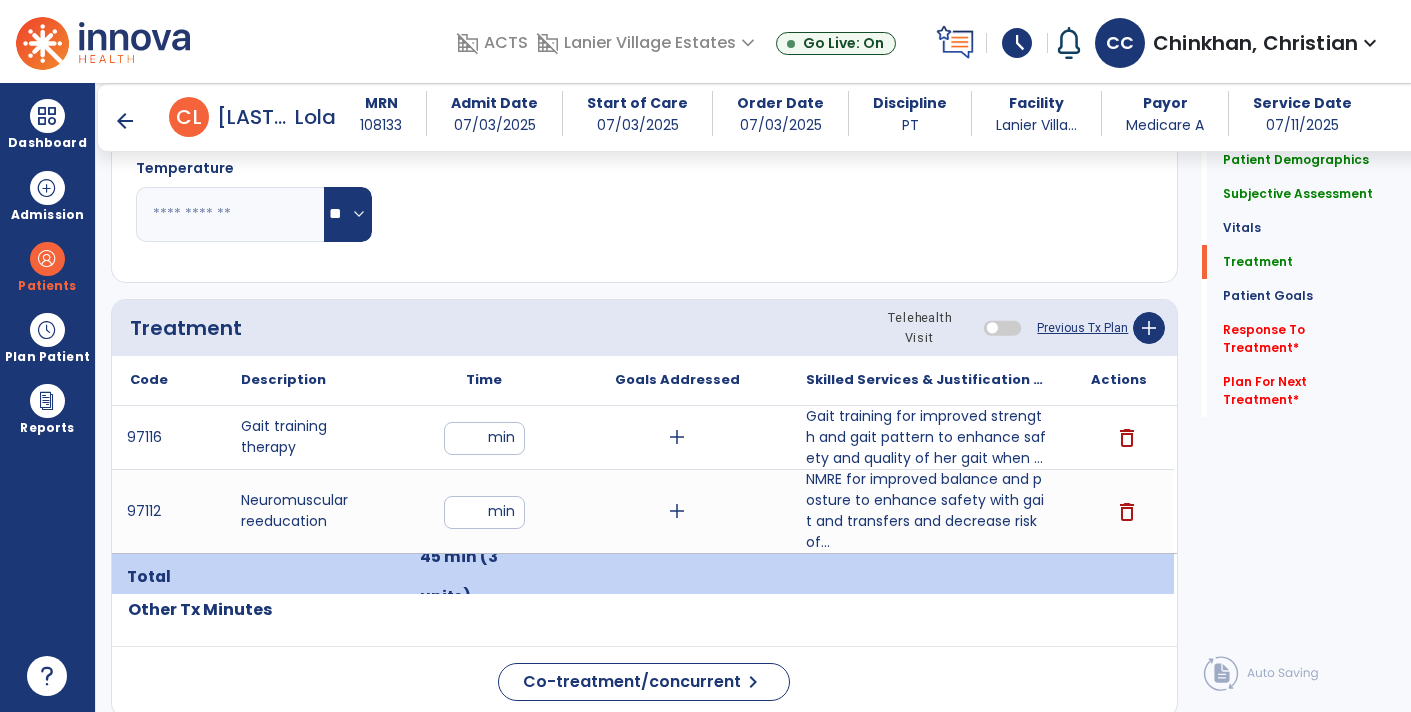 scroll, scrollTop: 956, scrollLeft: 0, axis: vertical 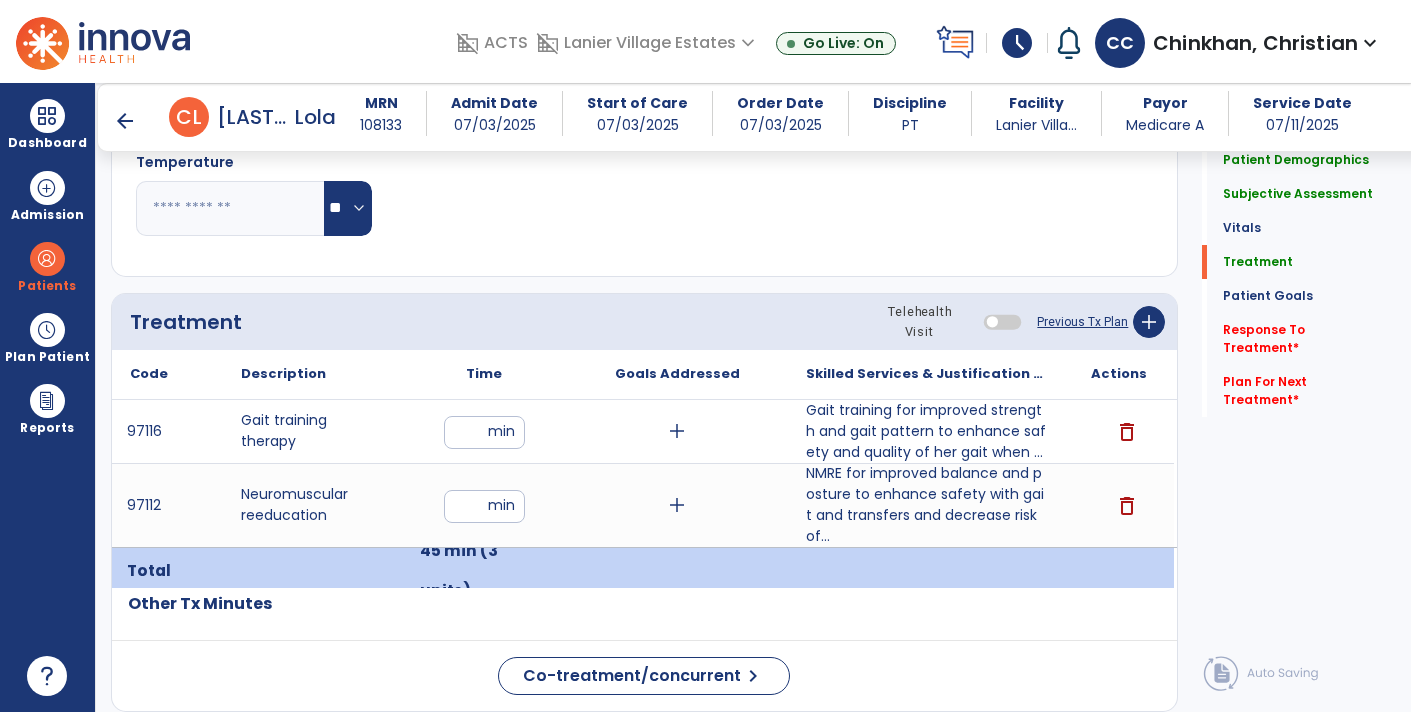 click on "**" at bounding box center (484, 432) 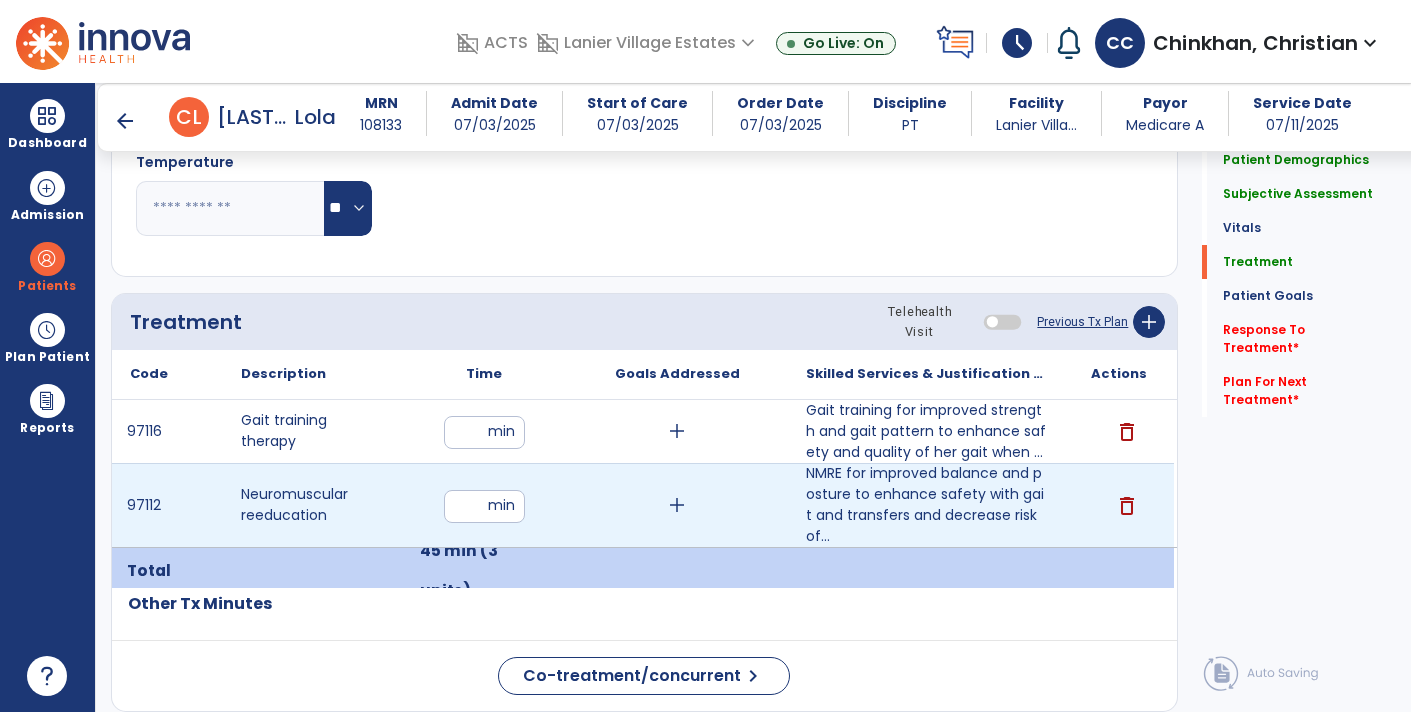 type on "**" 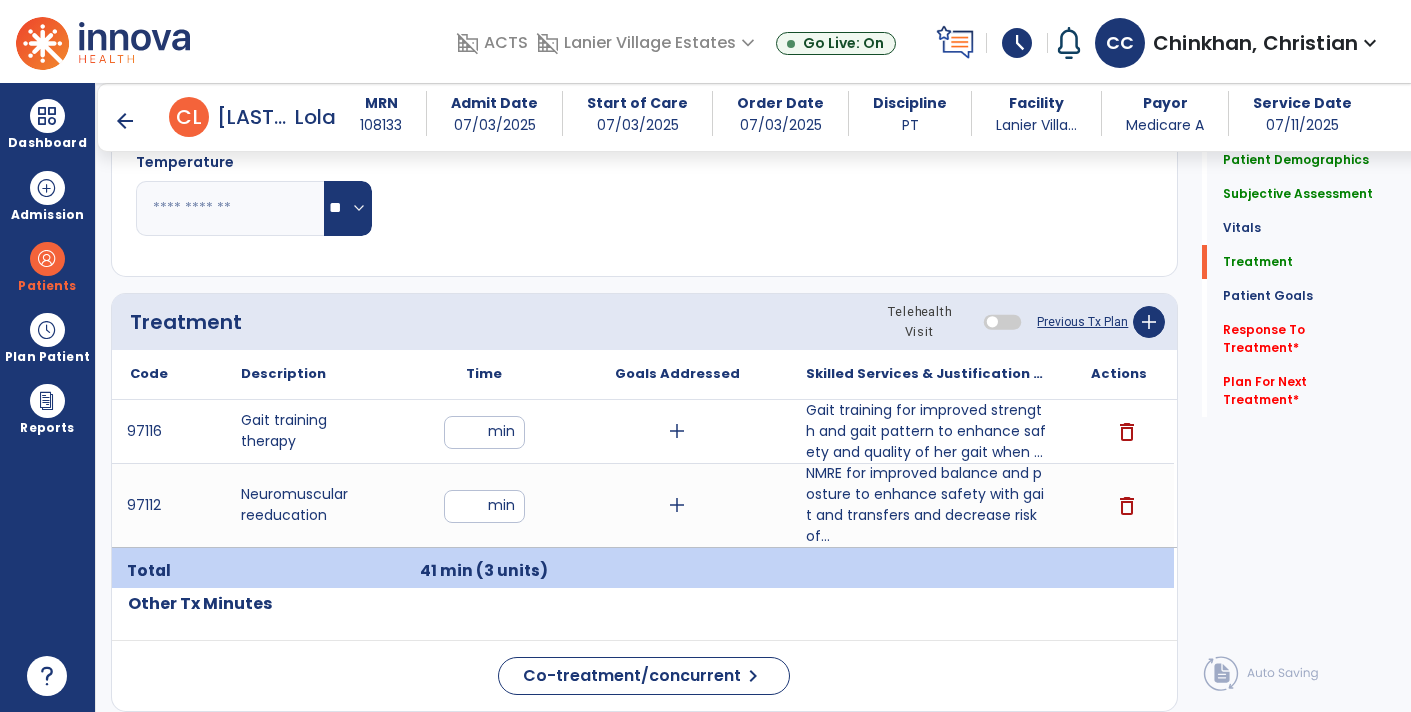 click on "**" at bounding box center (484, 432) 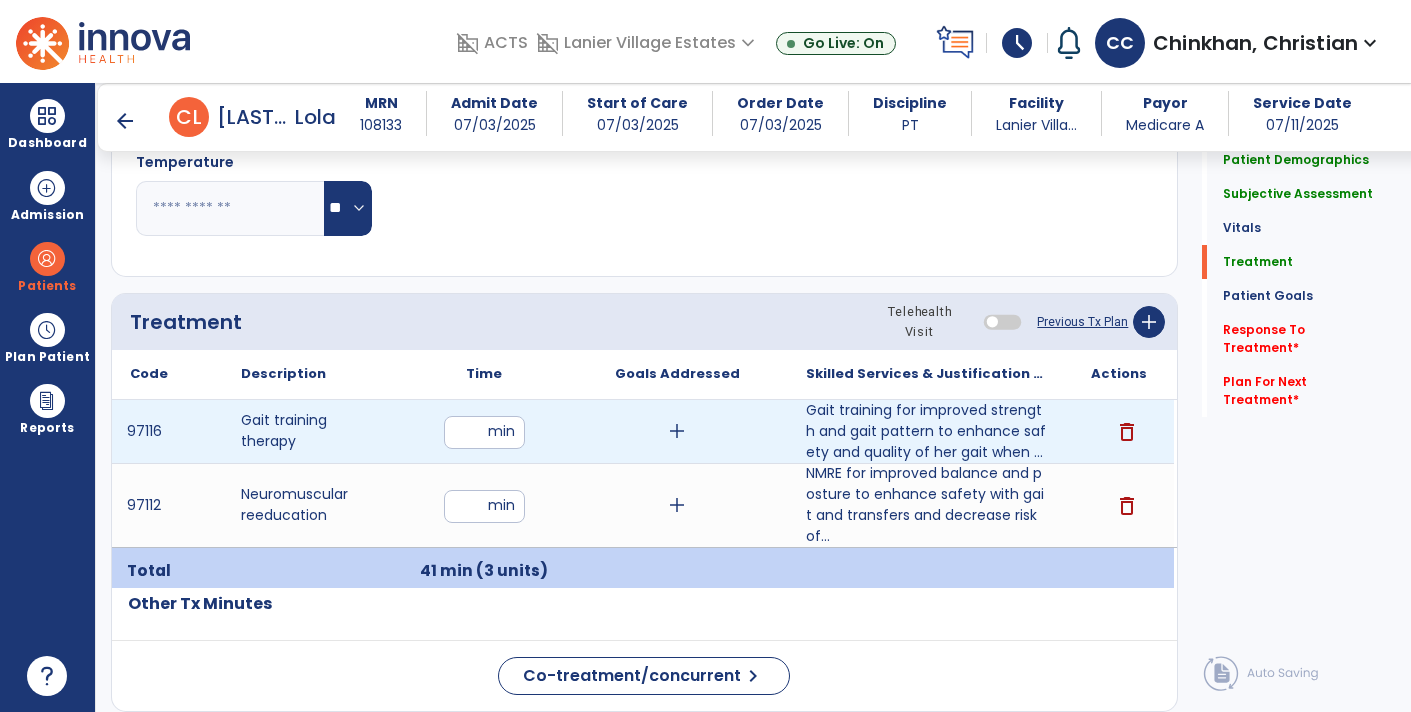 type on "**" 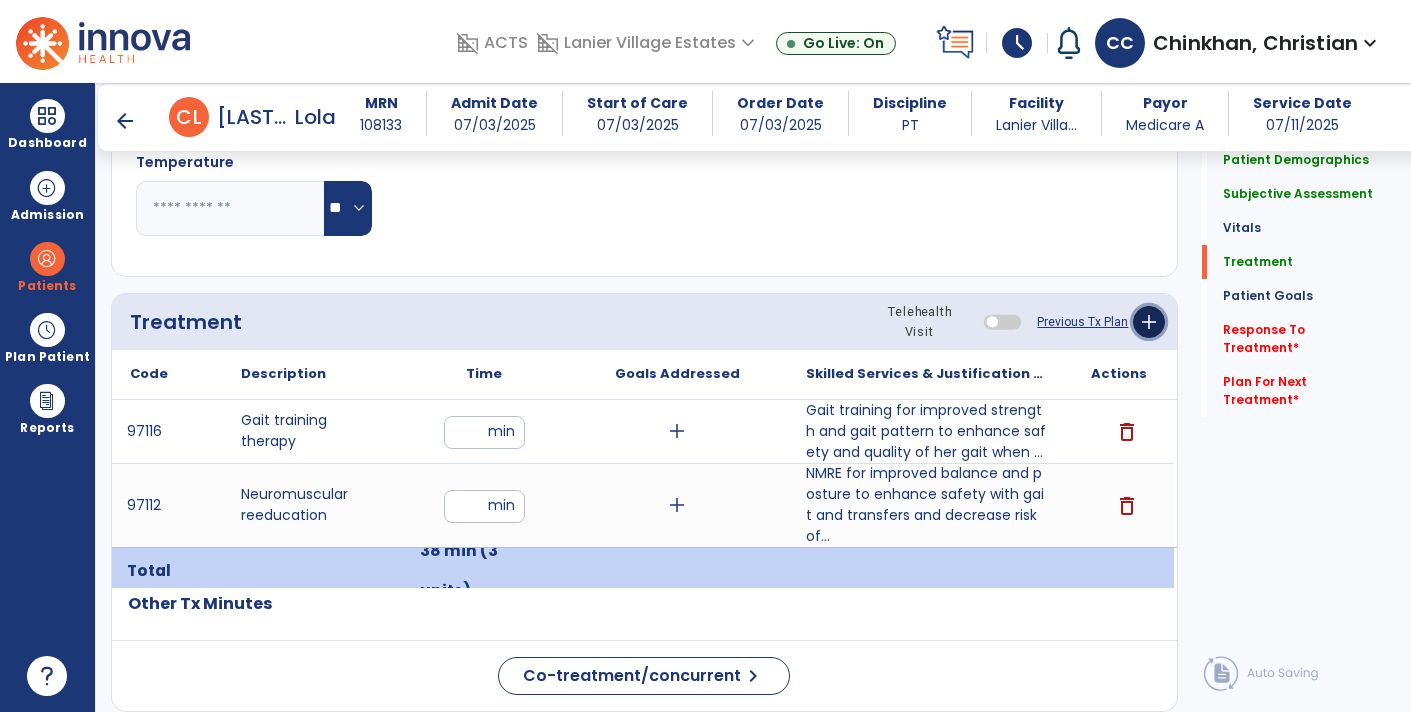click on "add" 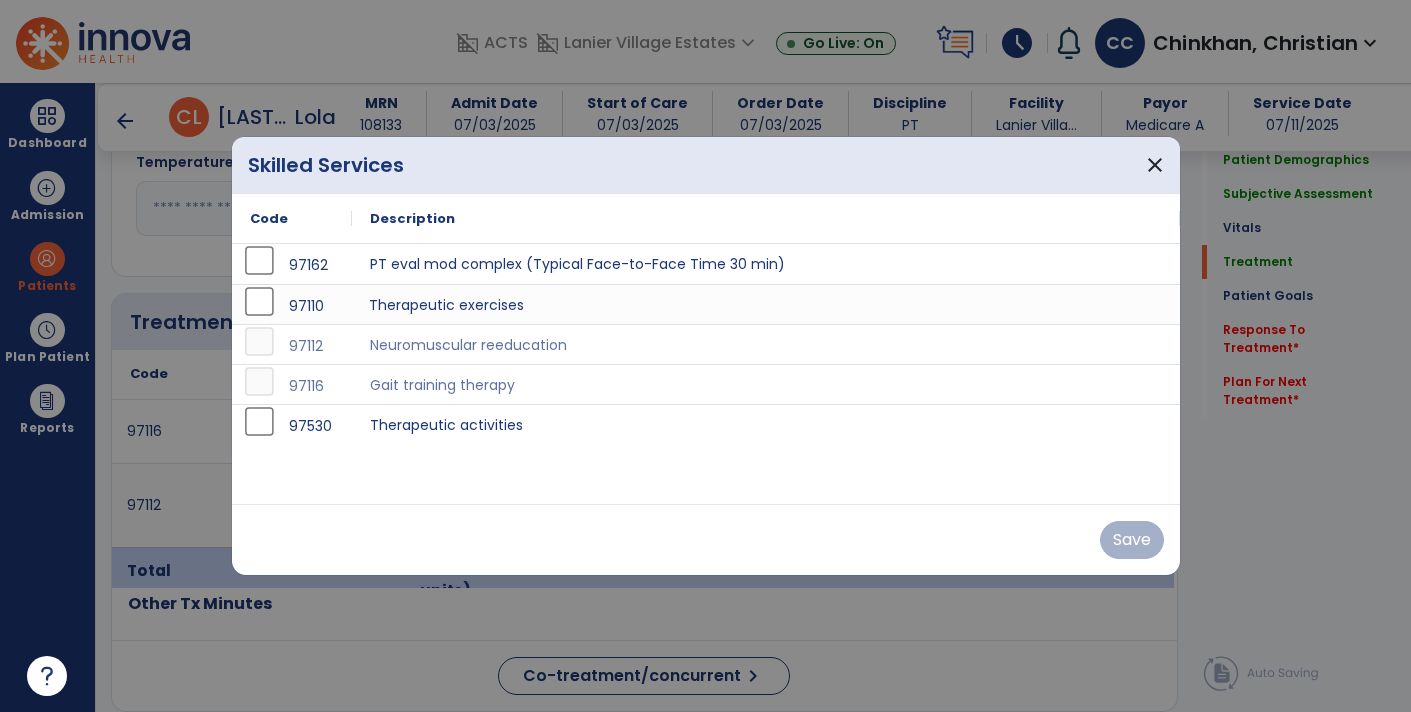 click on "Therapeutic exercises" at bounding box center (766, 304) 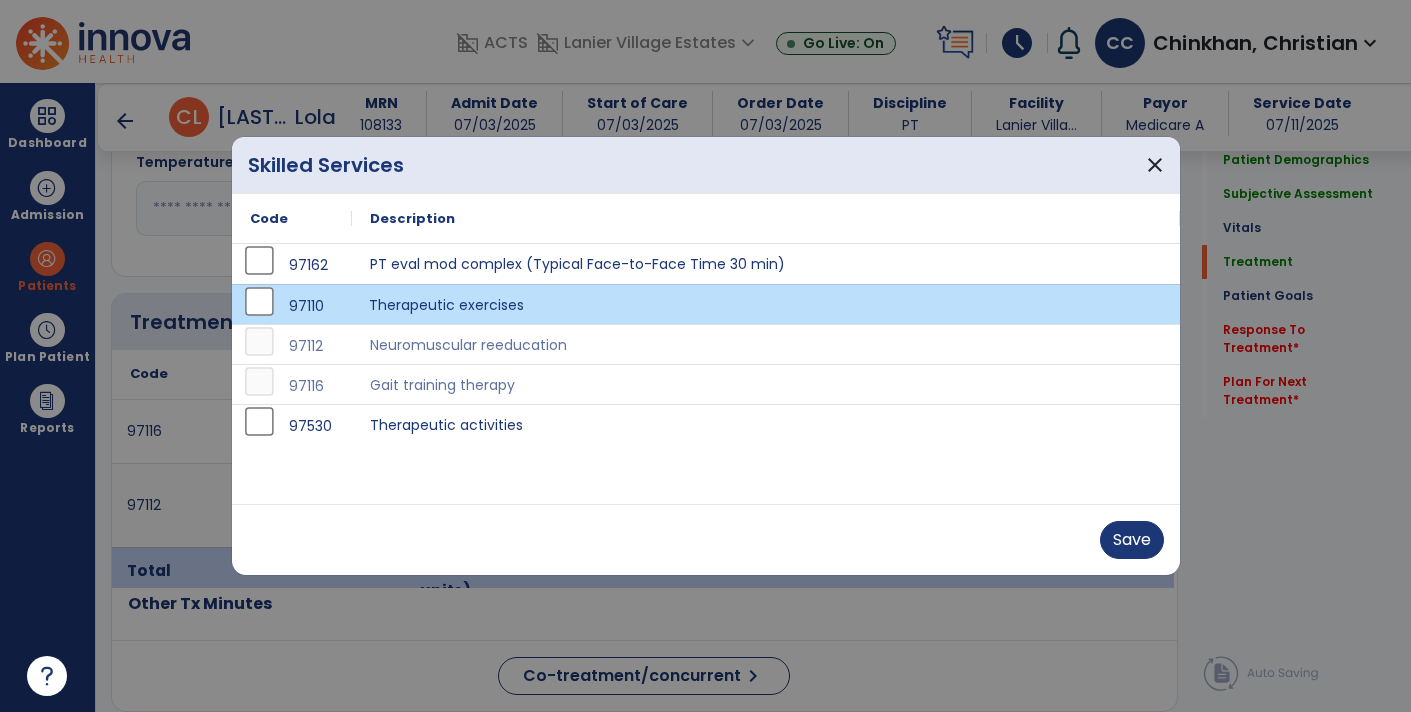 click on "Save" at bounding box center [706, 539] 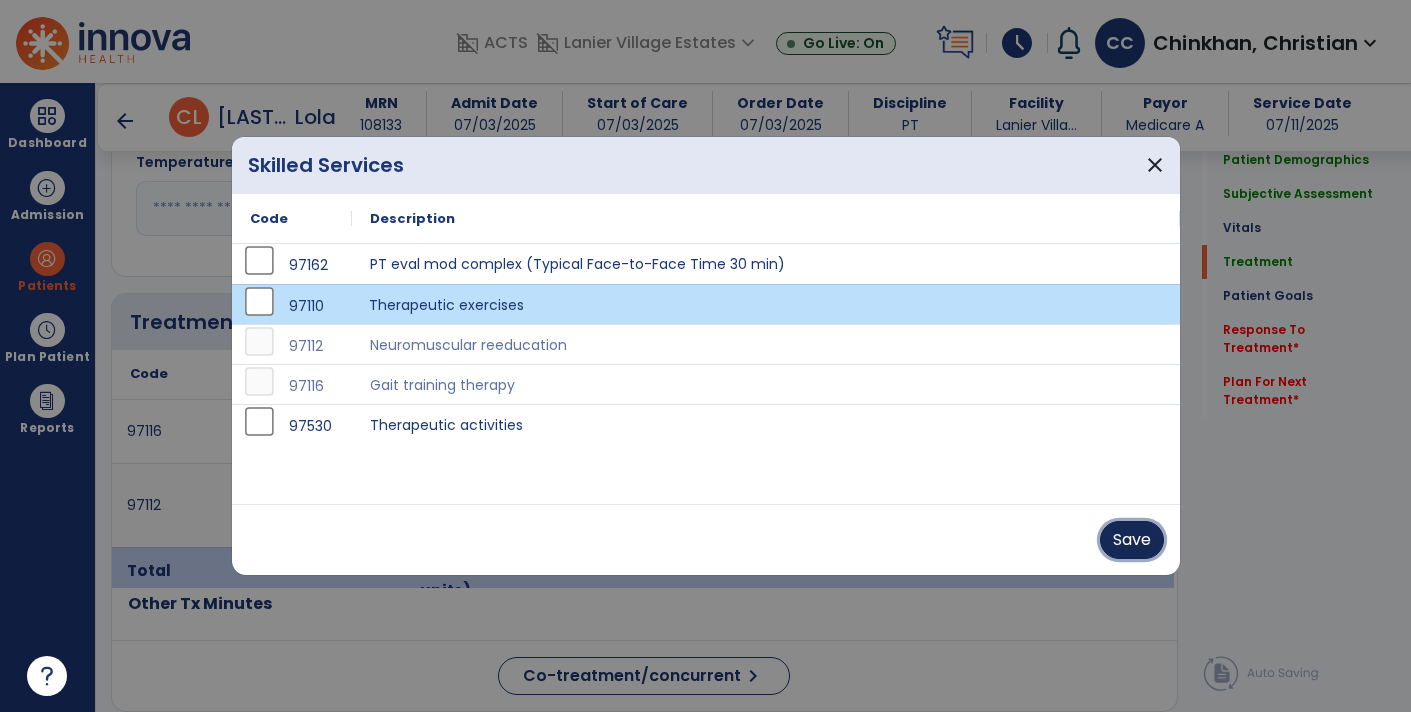 click on "Save" at bounding box center (1132, 540) 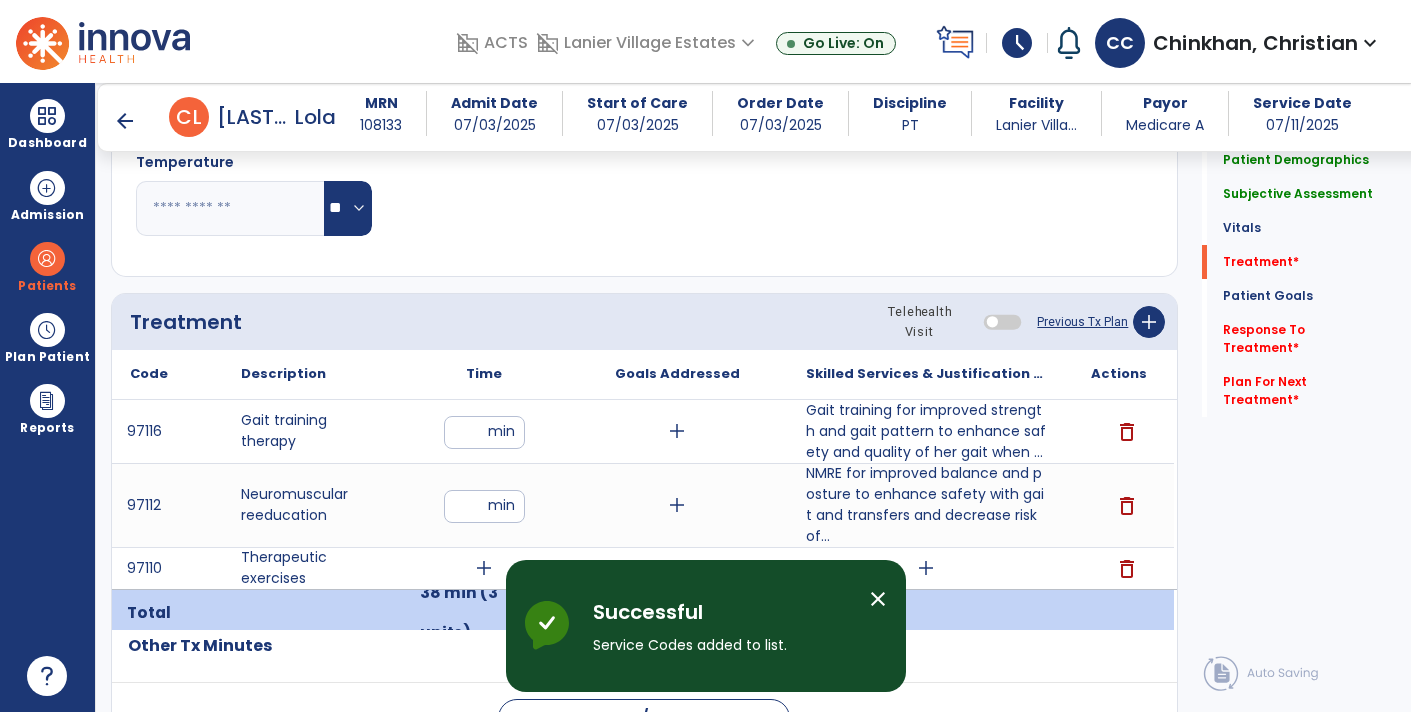 click on "add" at bounding box center (926, 568) 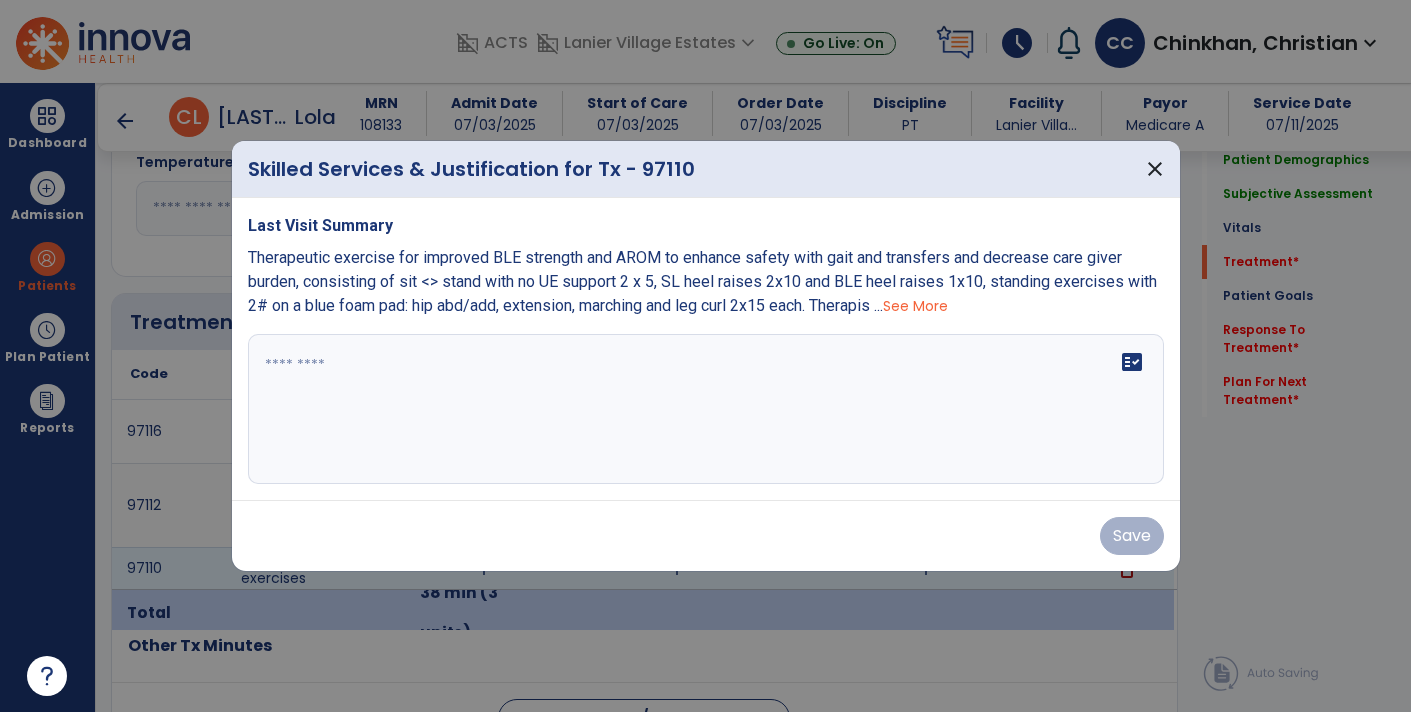click on "fact_check" at bounding box center [706, 409] 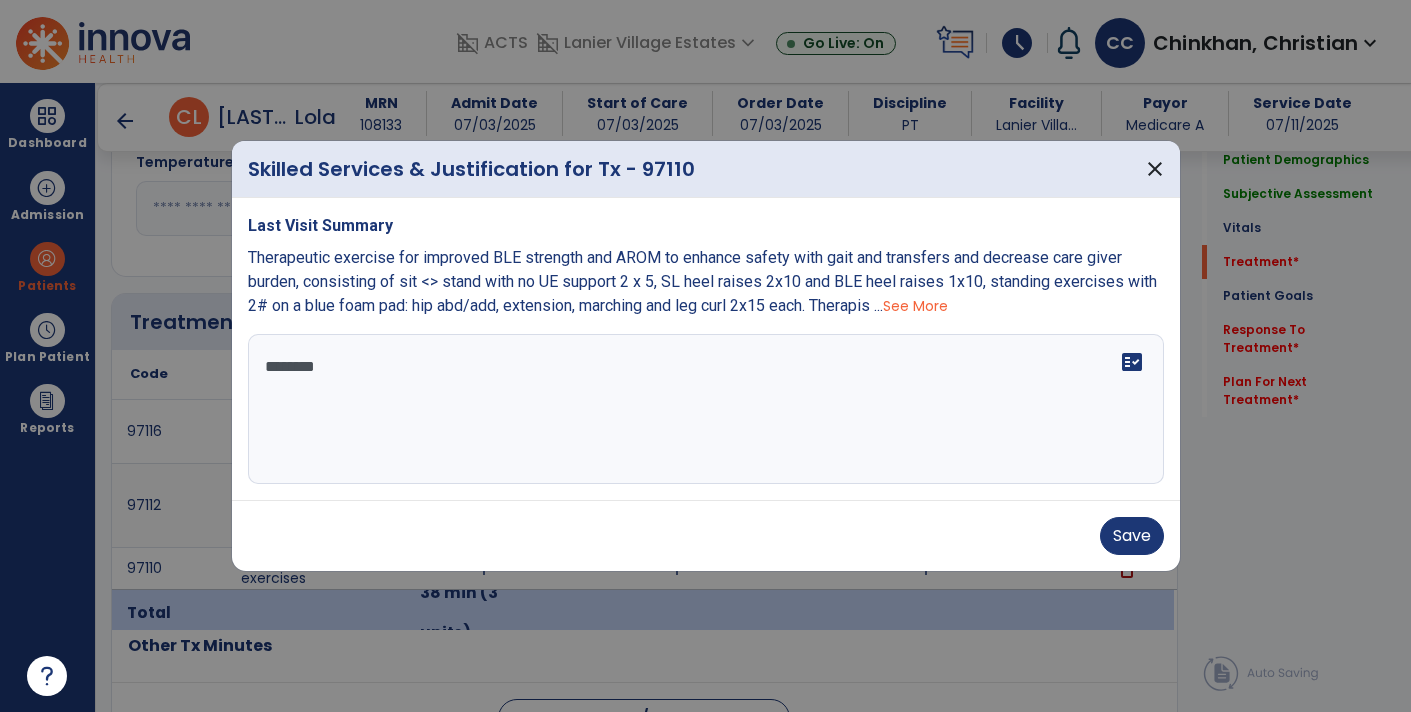 type on "*********" 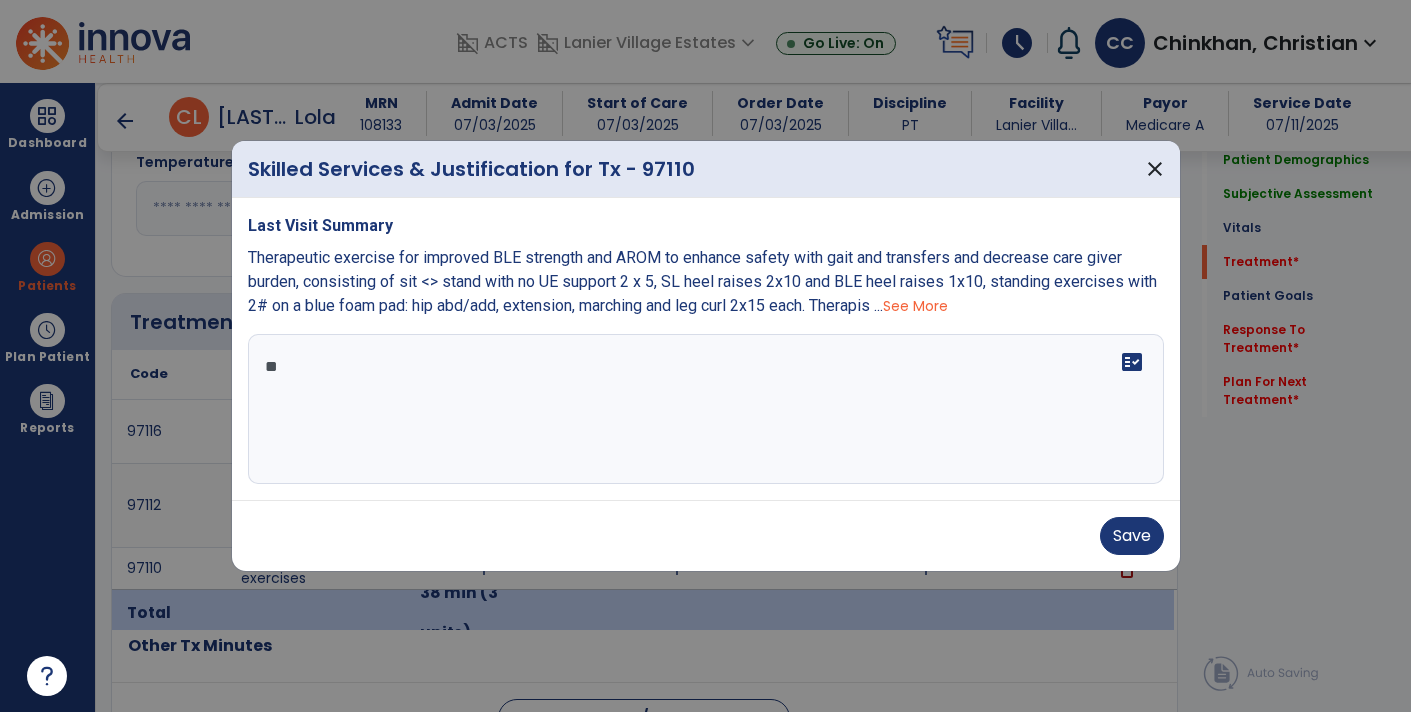 type on "*" 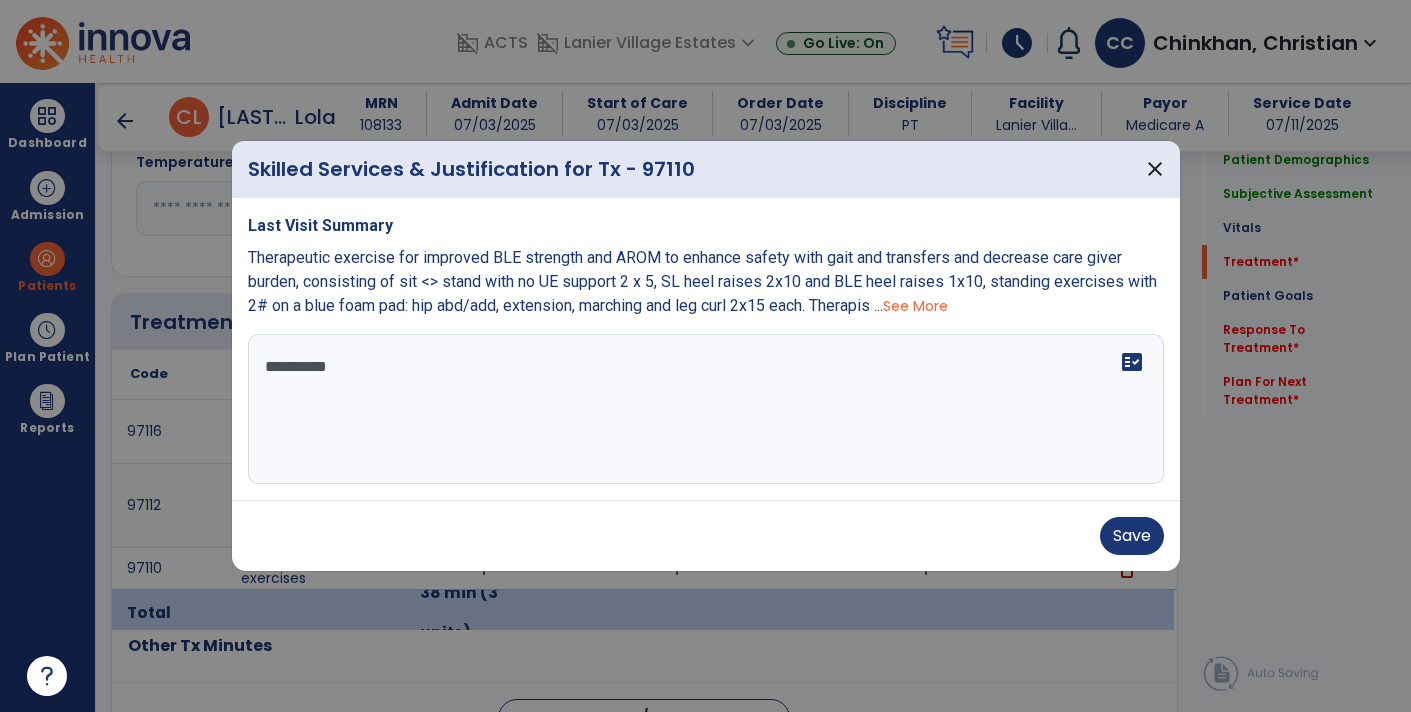 type on "**********" 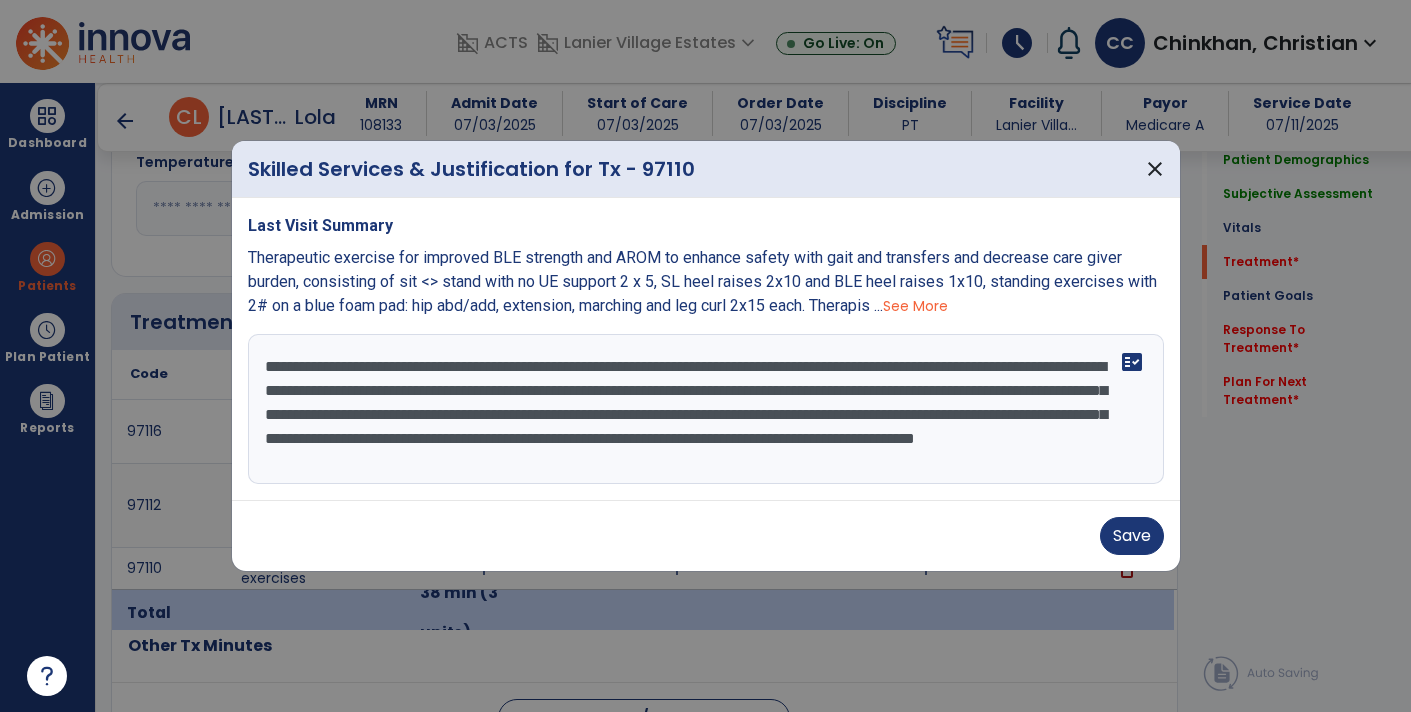 scroll, scrollTop: 14, scrollLeft: 0, axis: vertical 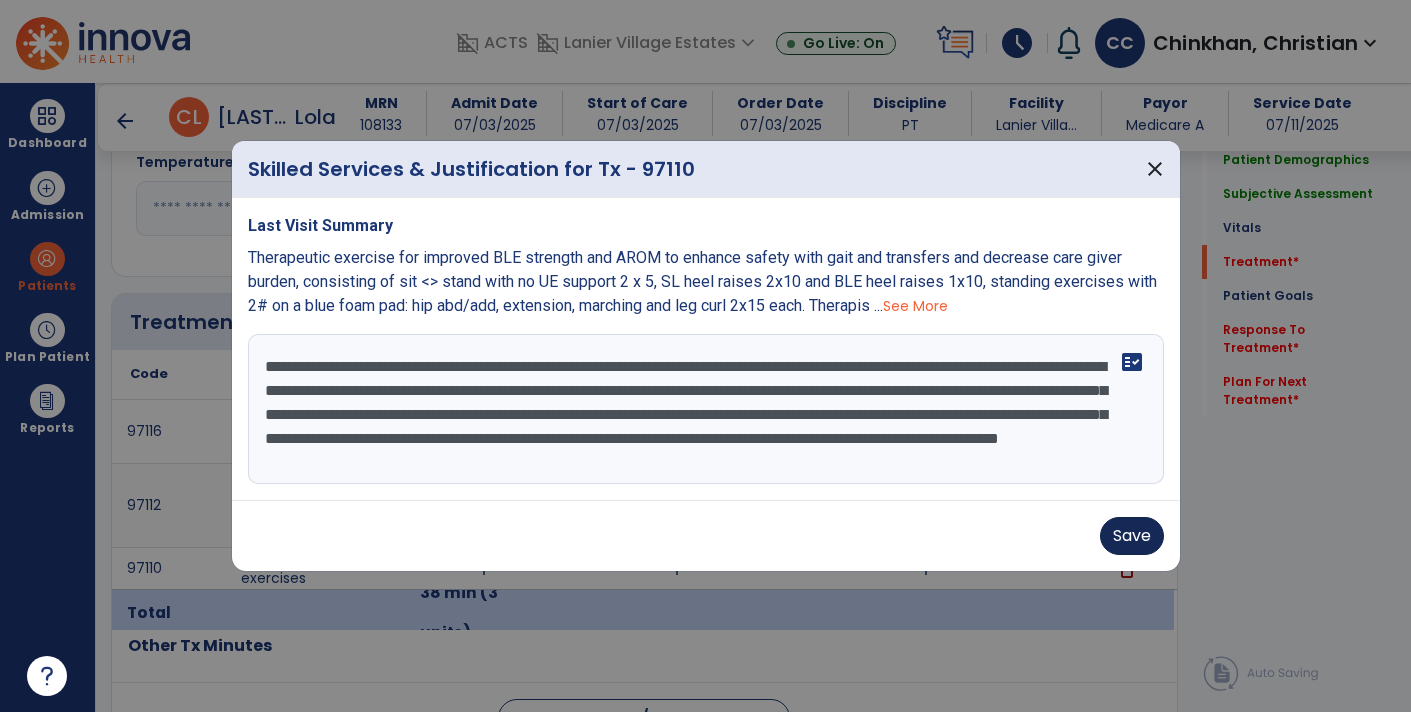 type on "**********" 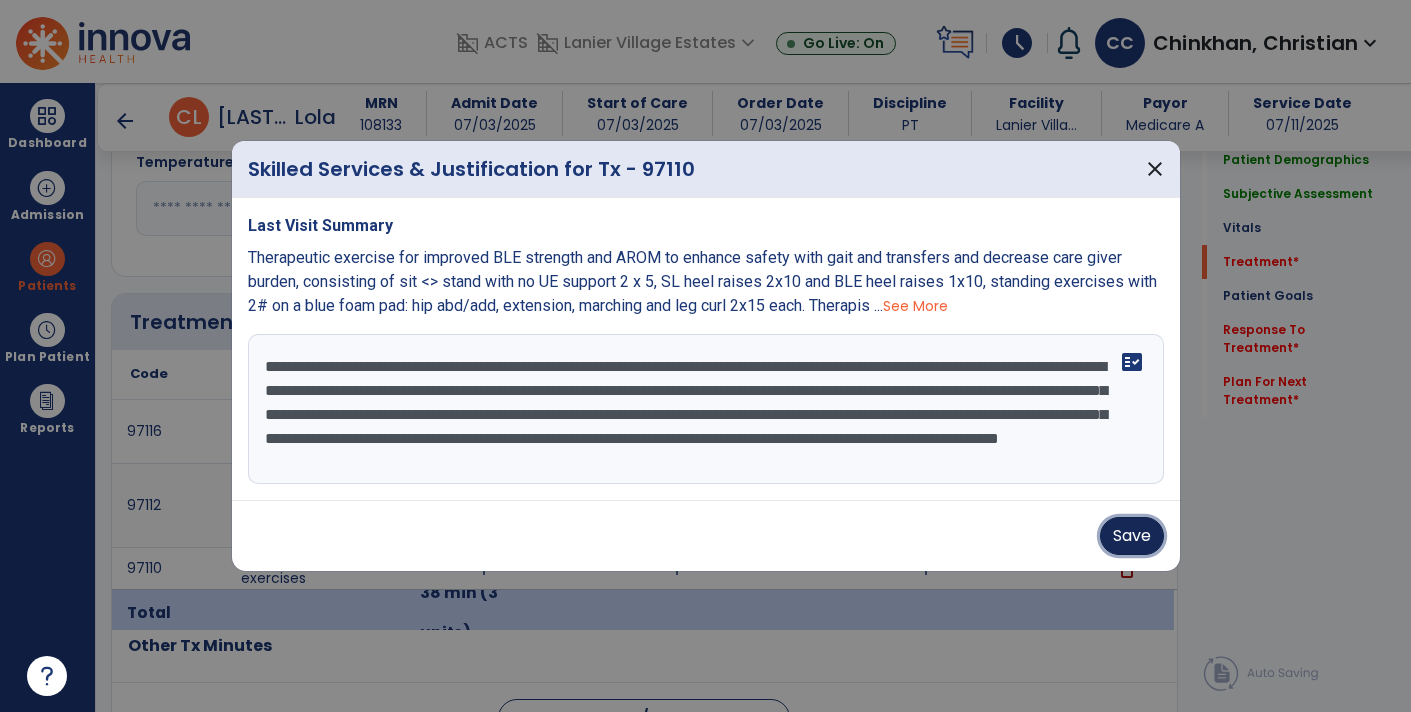 click on "Save" at bounding box center (1132, 536) 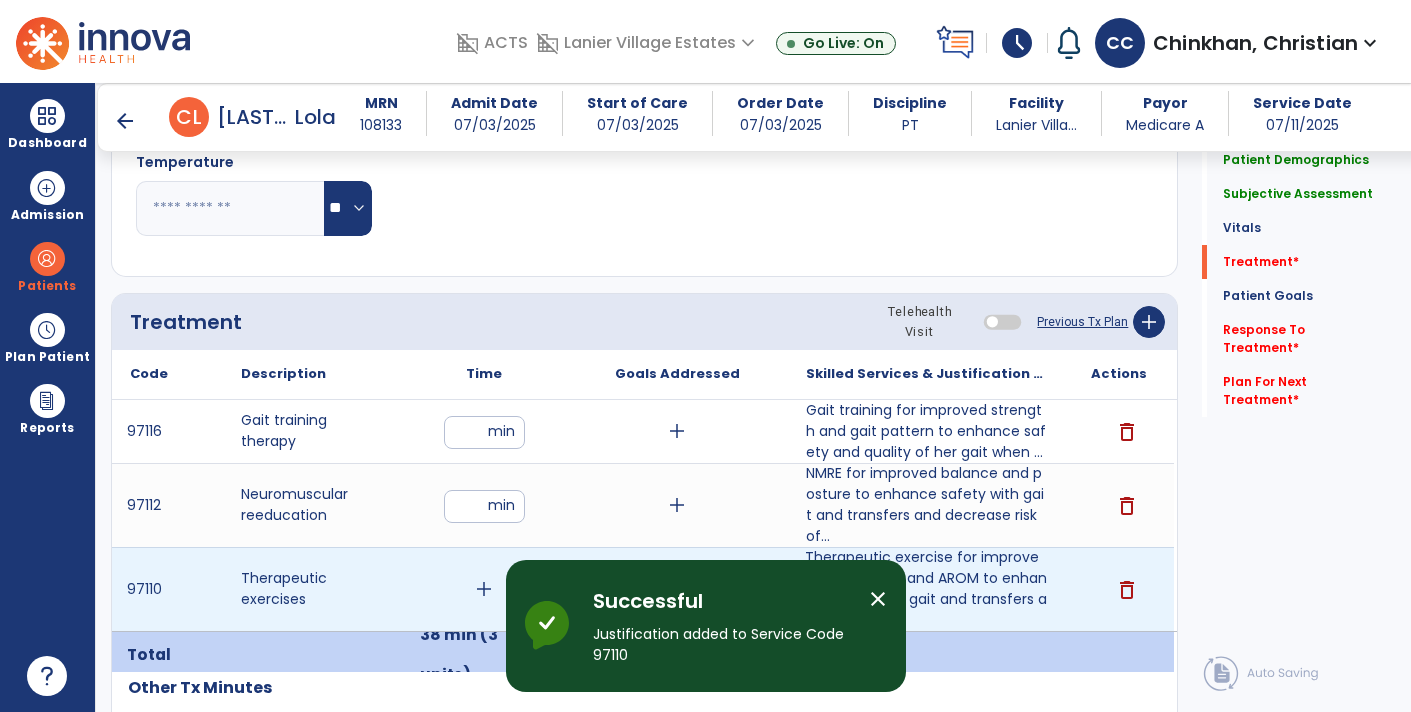 click on "add" at bounding box center (484, 589) 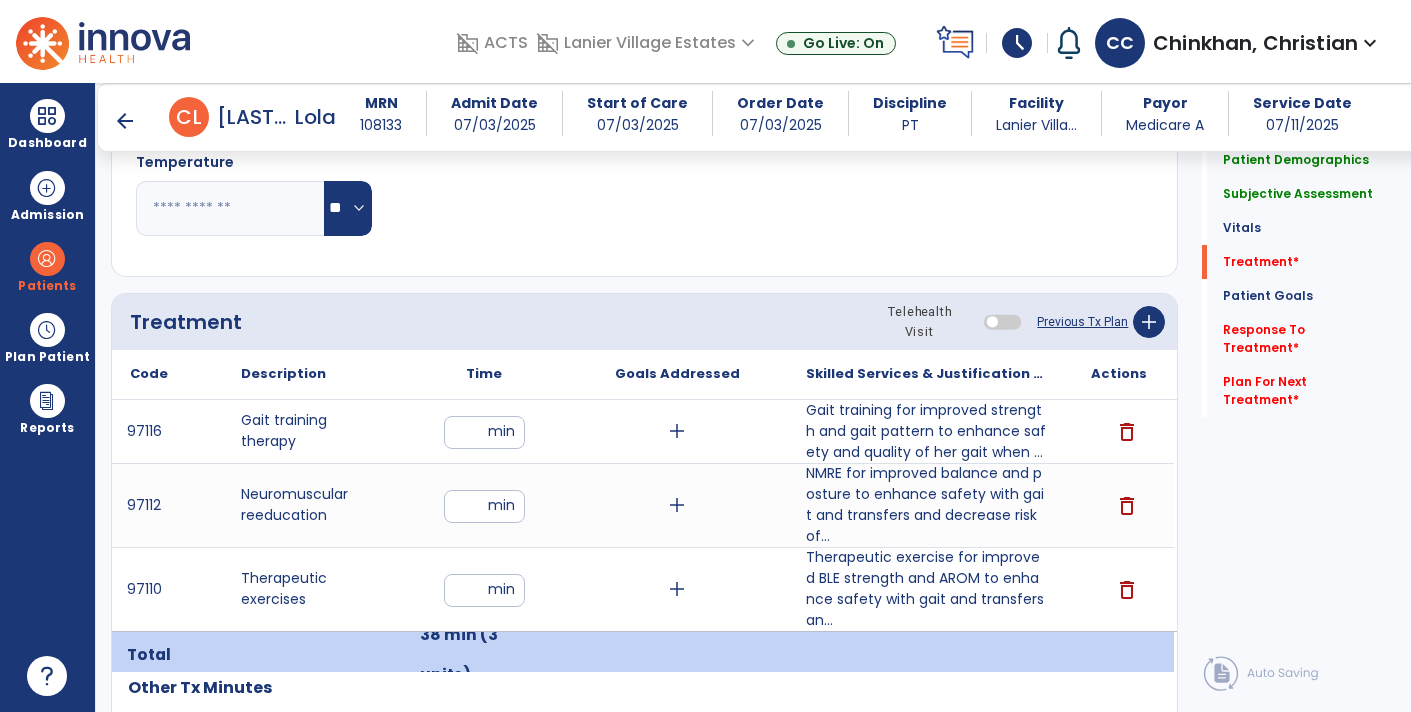 type on "**" 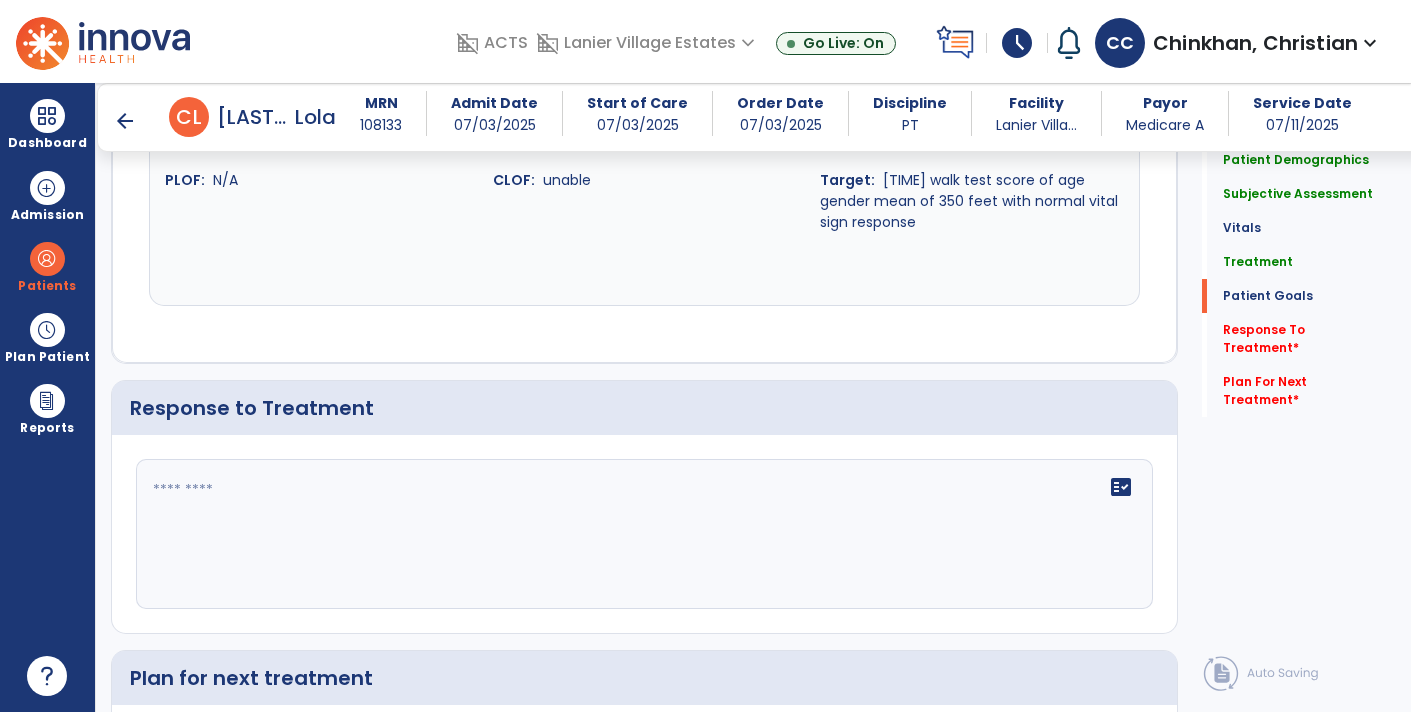 scroll, scrollTop: 2685, scrollLeft: 0, axis: vertical 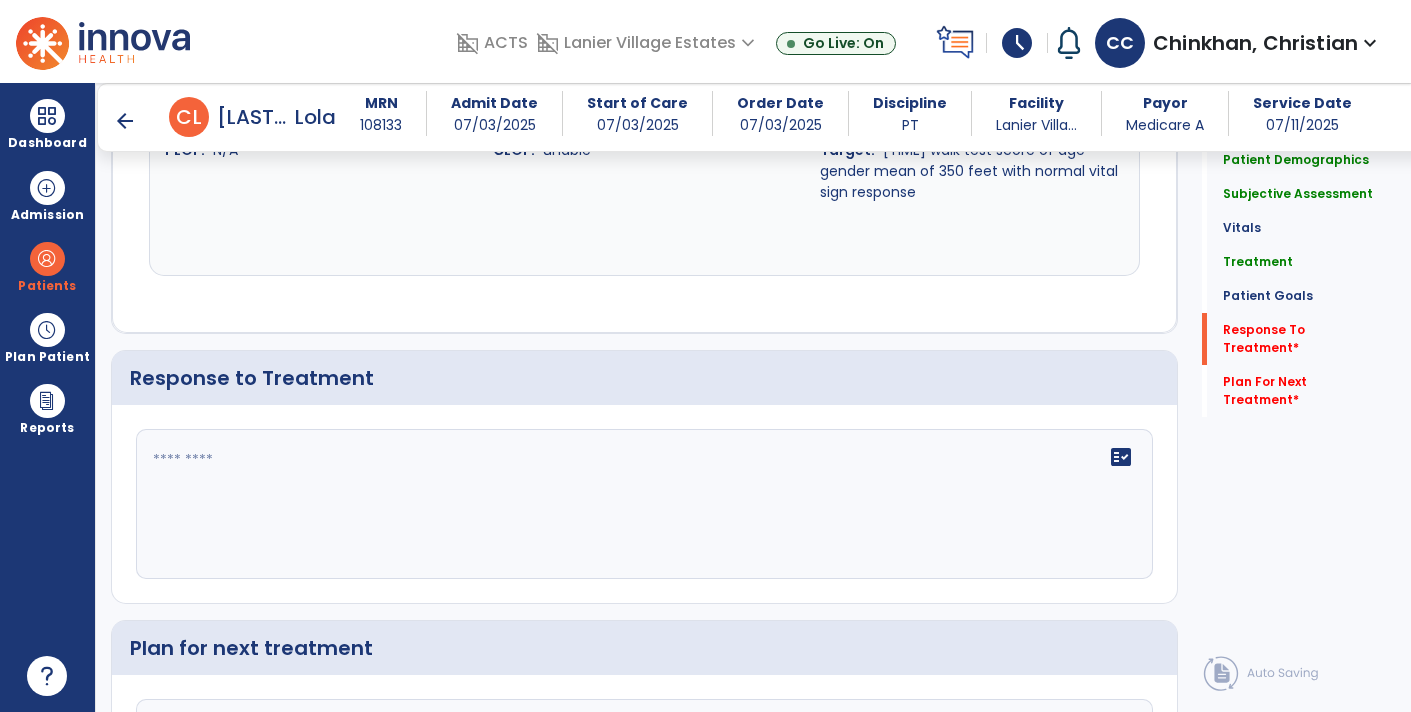 click on "fact_check" 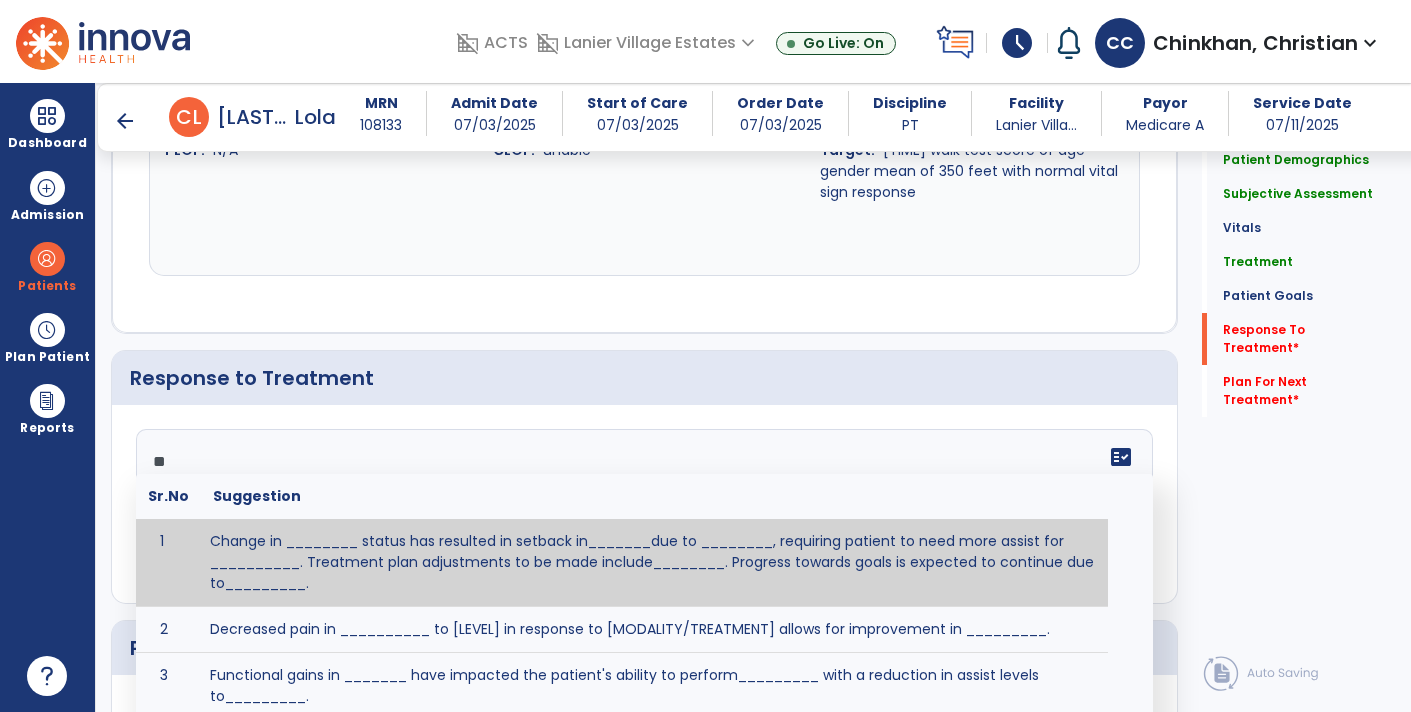 type on "***" 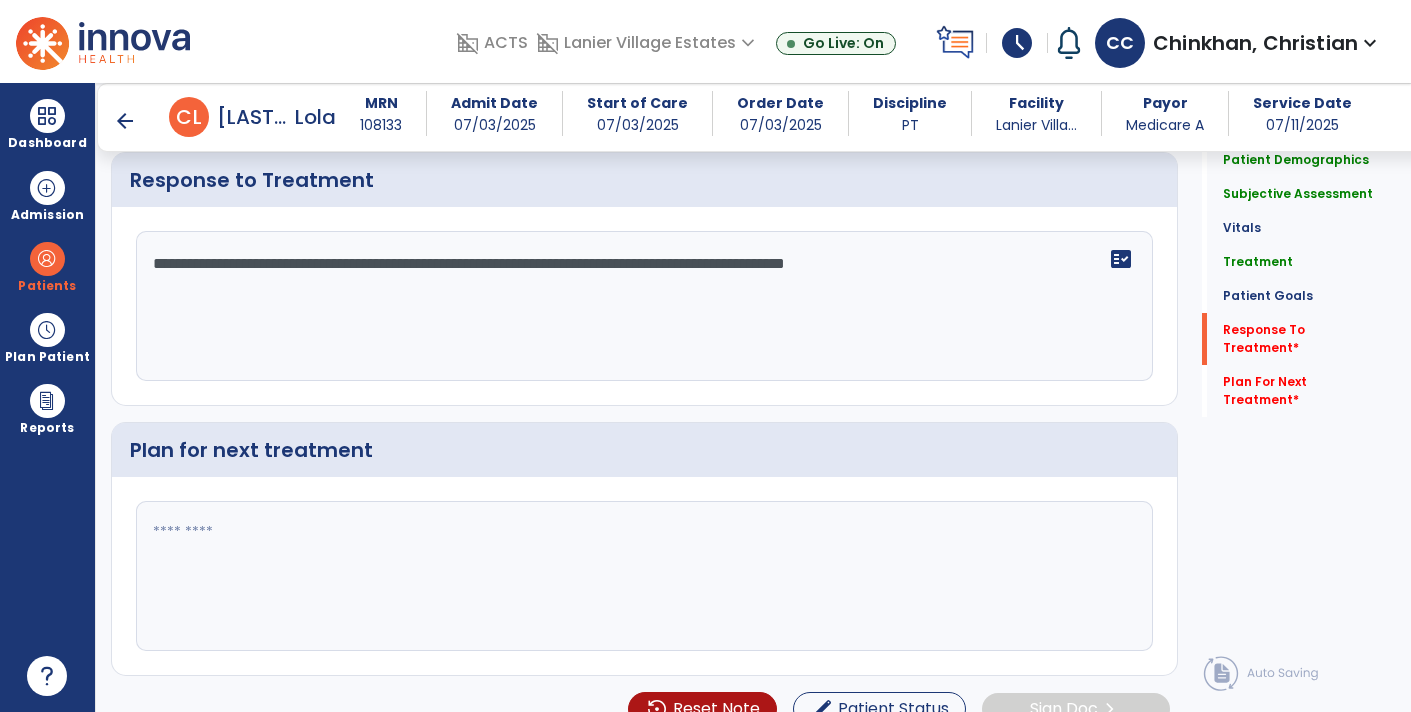 scroll, scrollTop: 2886, scrollLeft: 0, axis: vertical 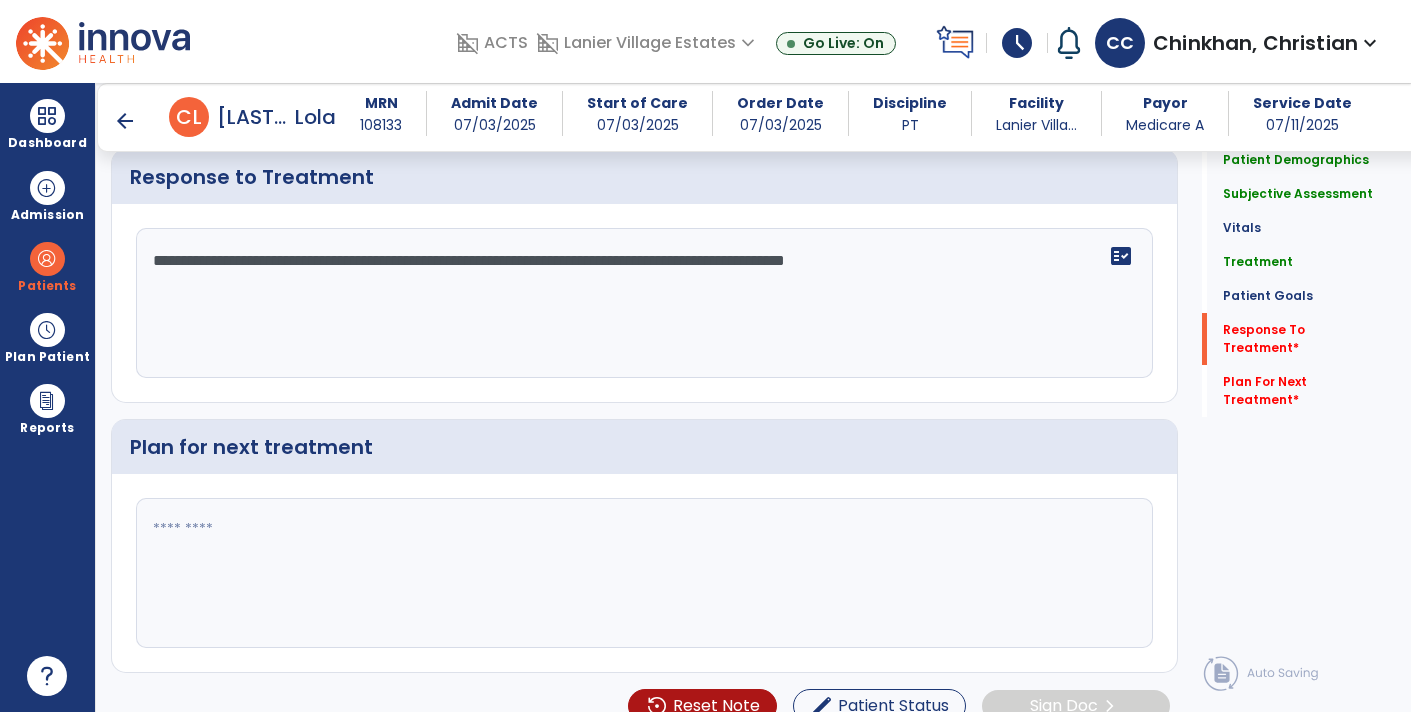 type on "**********" 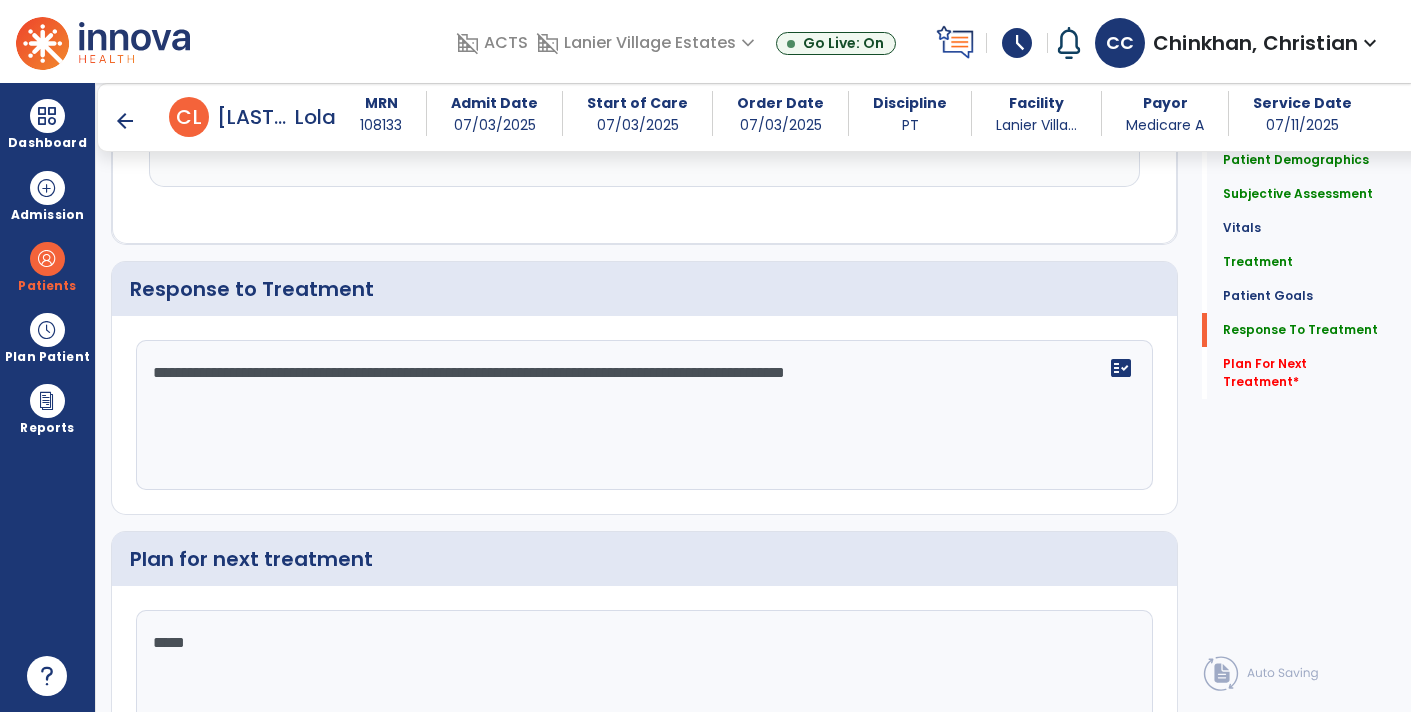 scroll, scrollTop: 2886, scrollLeft: 0, axis: vertical 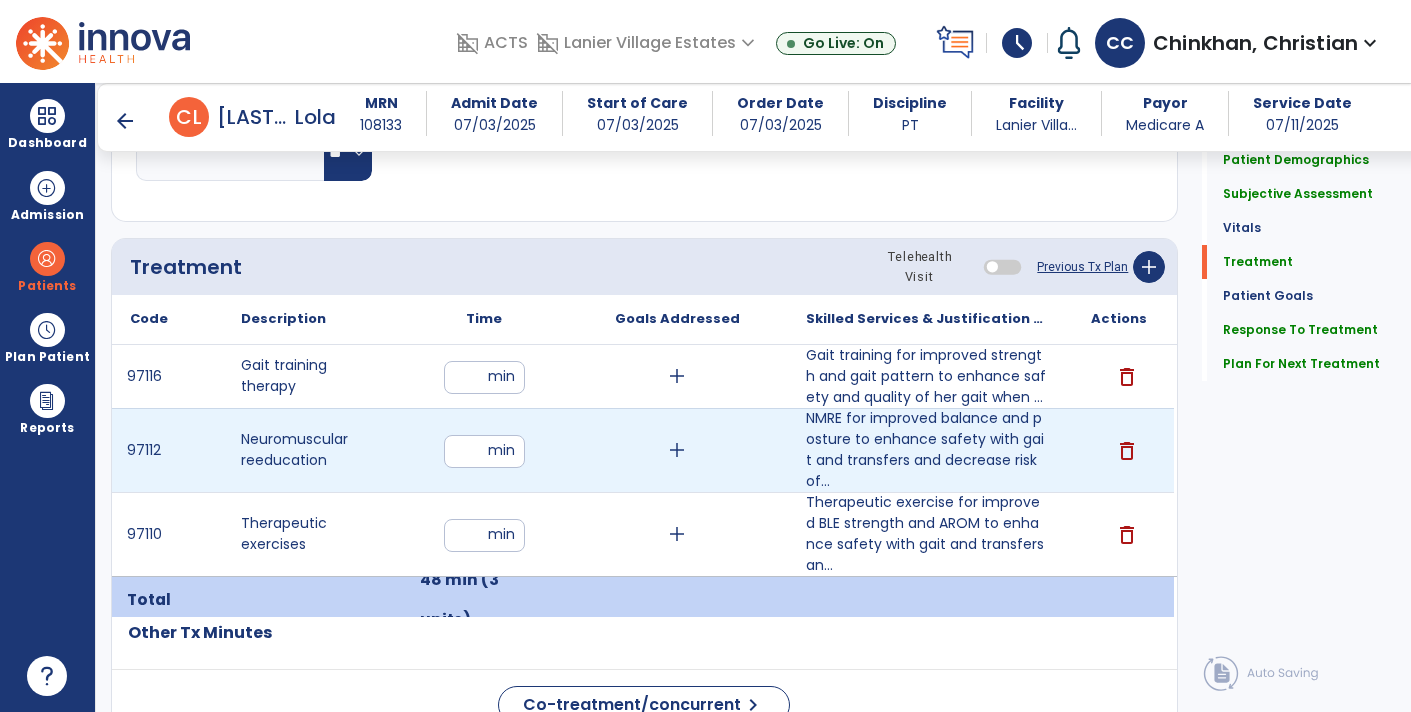 type on "**********" 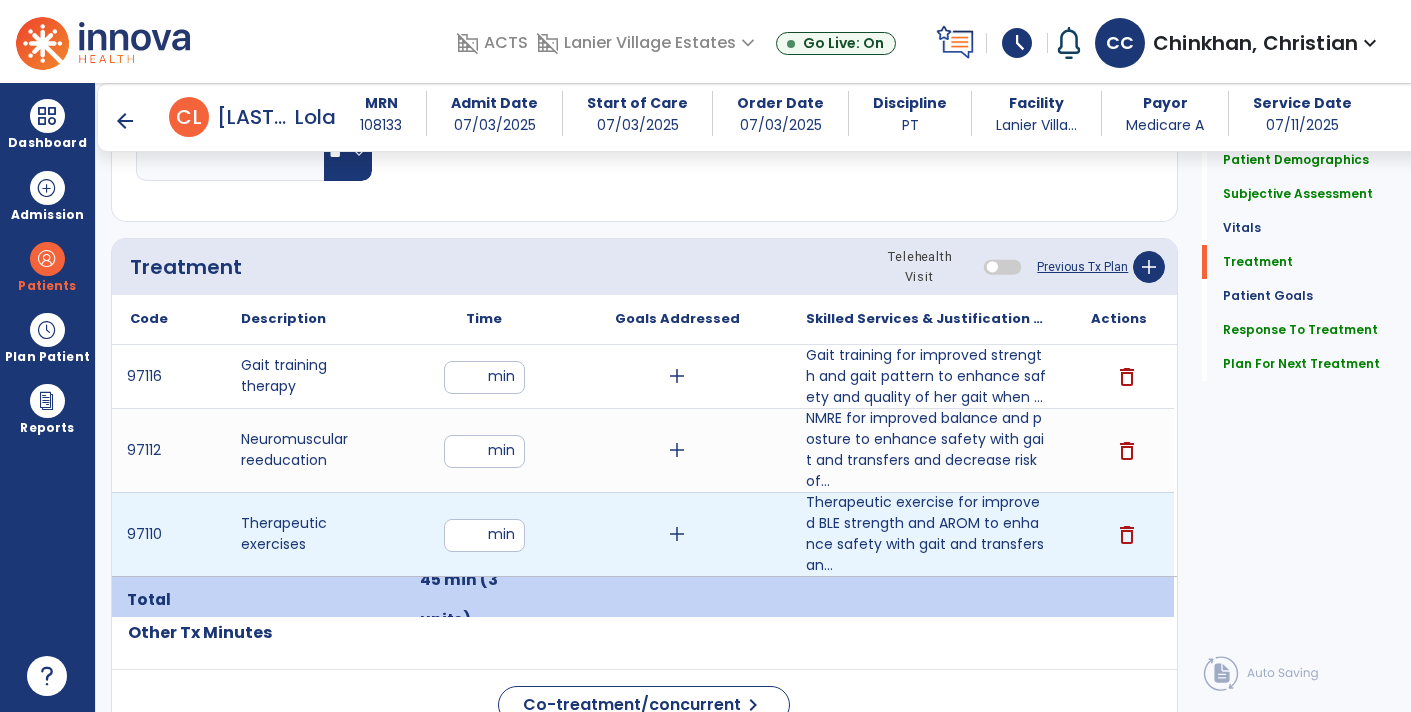 click on "**" at bounding box center (484, 535) 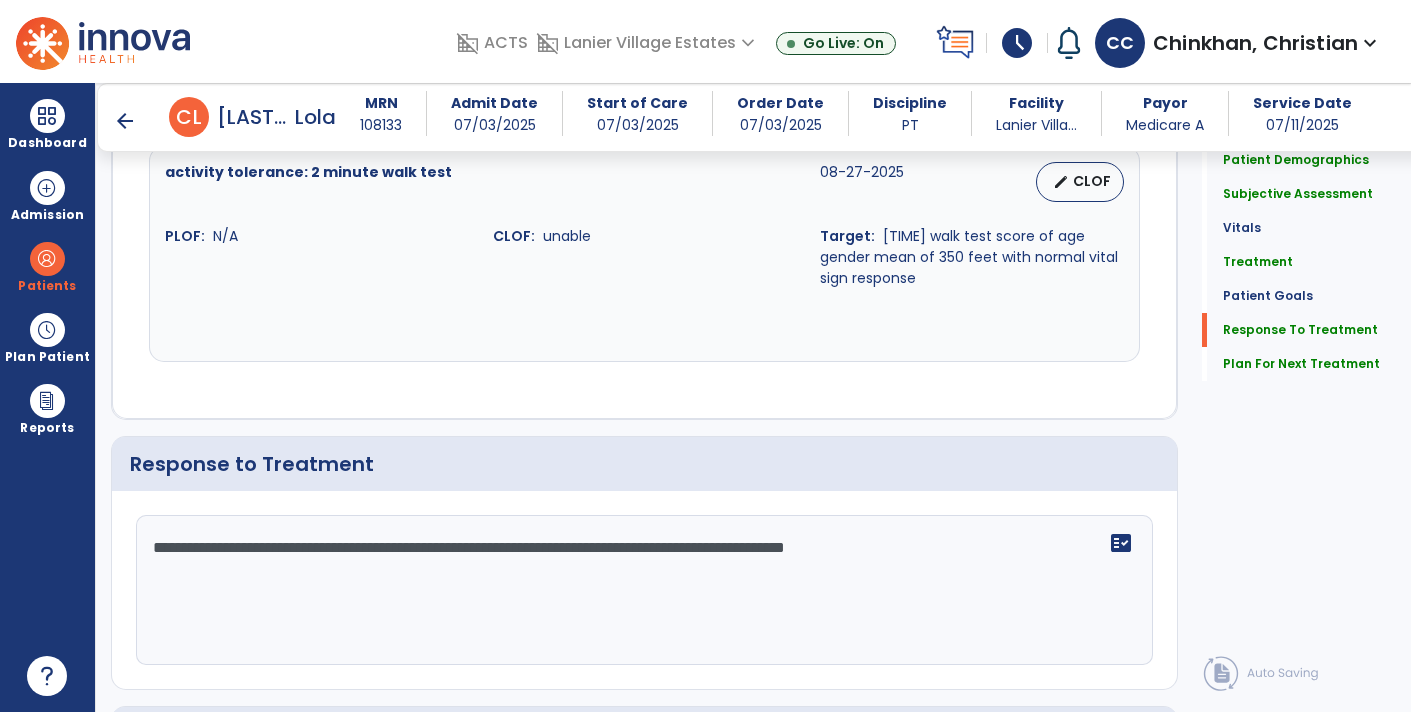 scroll, scrollTop: 2902, scrollLeft: 0, axis: vertical 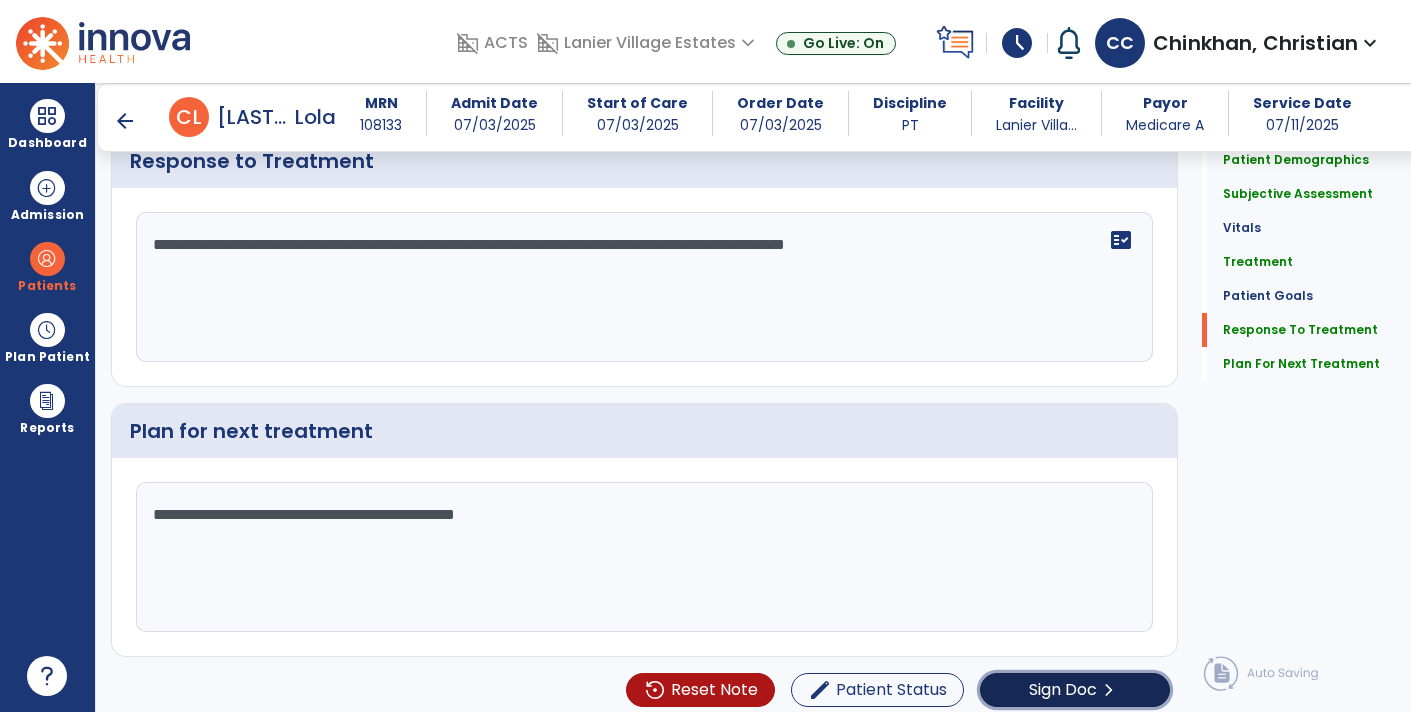 click on "chevron_right" 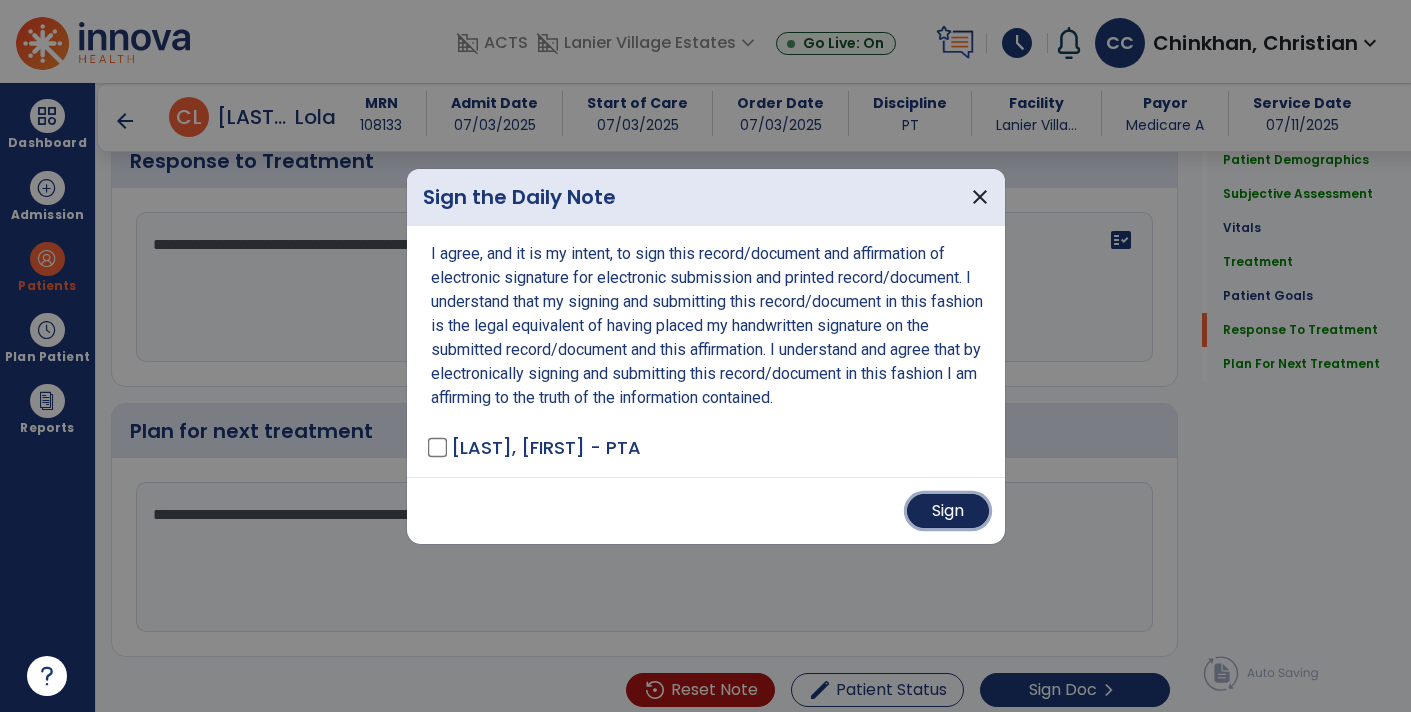 click on "Sign" at bounding box center (948, 511) 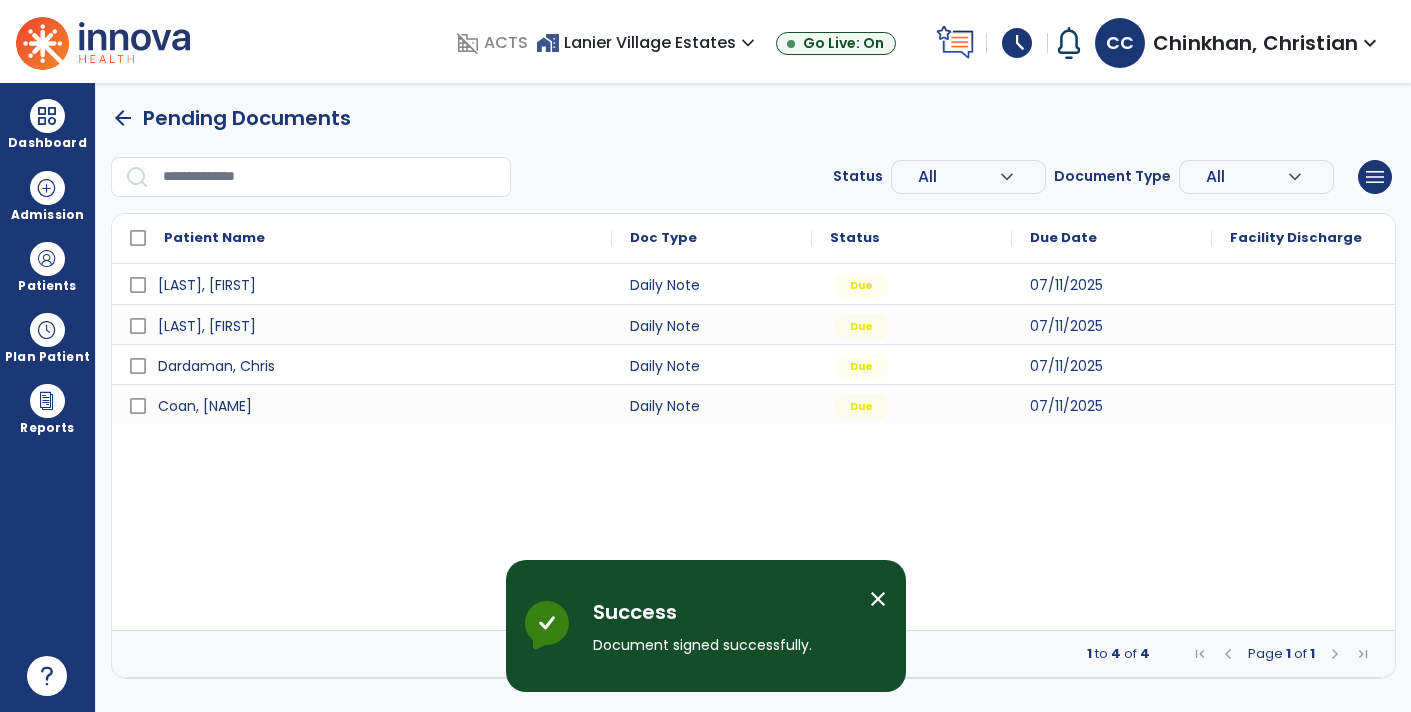 scroll, scrollTop: 0, scrollLeft: 0, axis: both 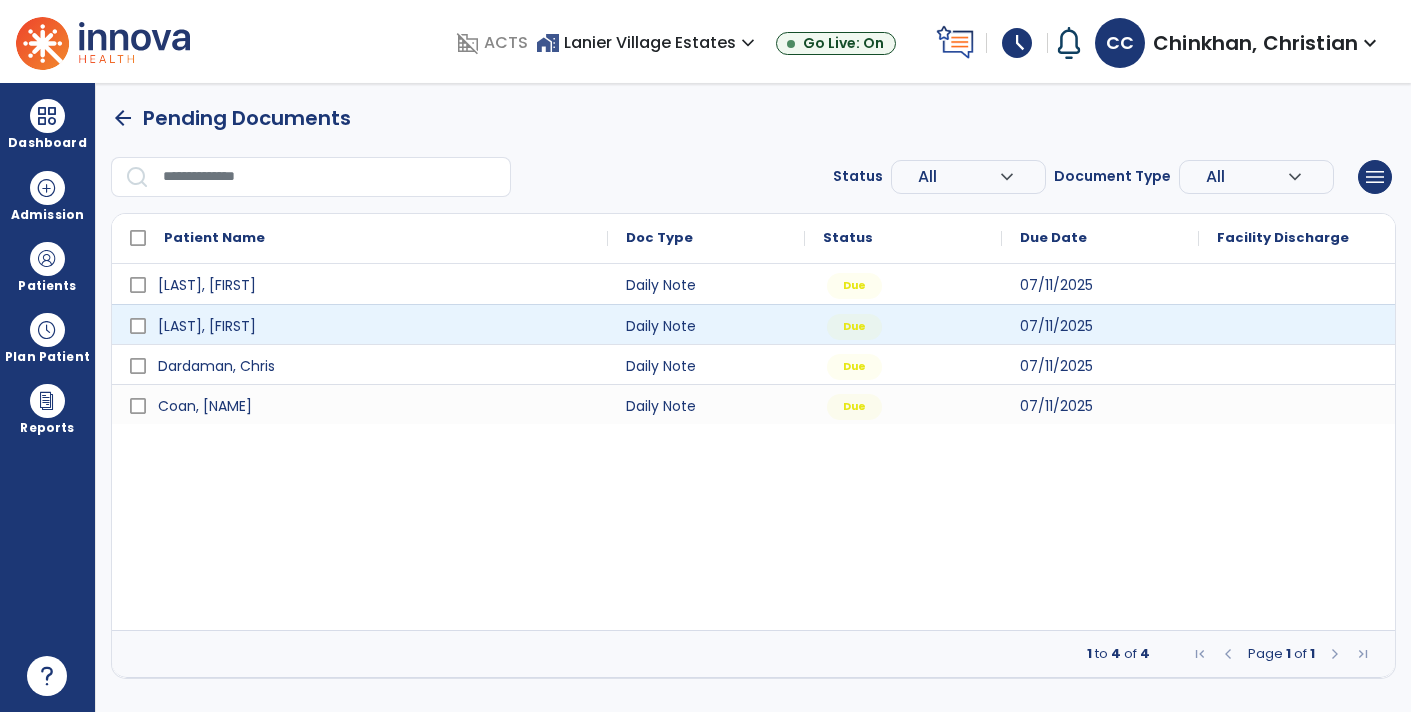 click at bounding box center (1297, 324) 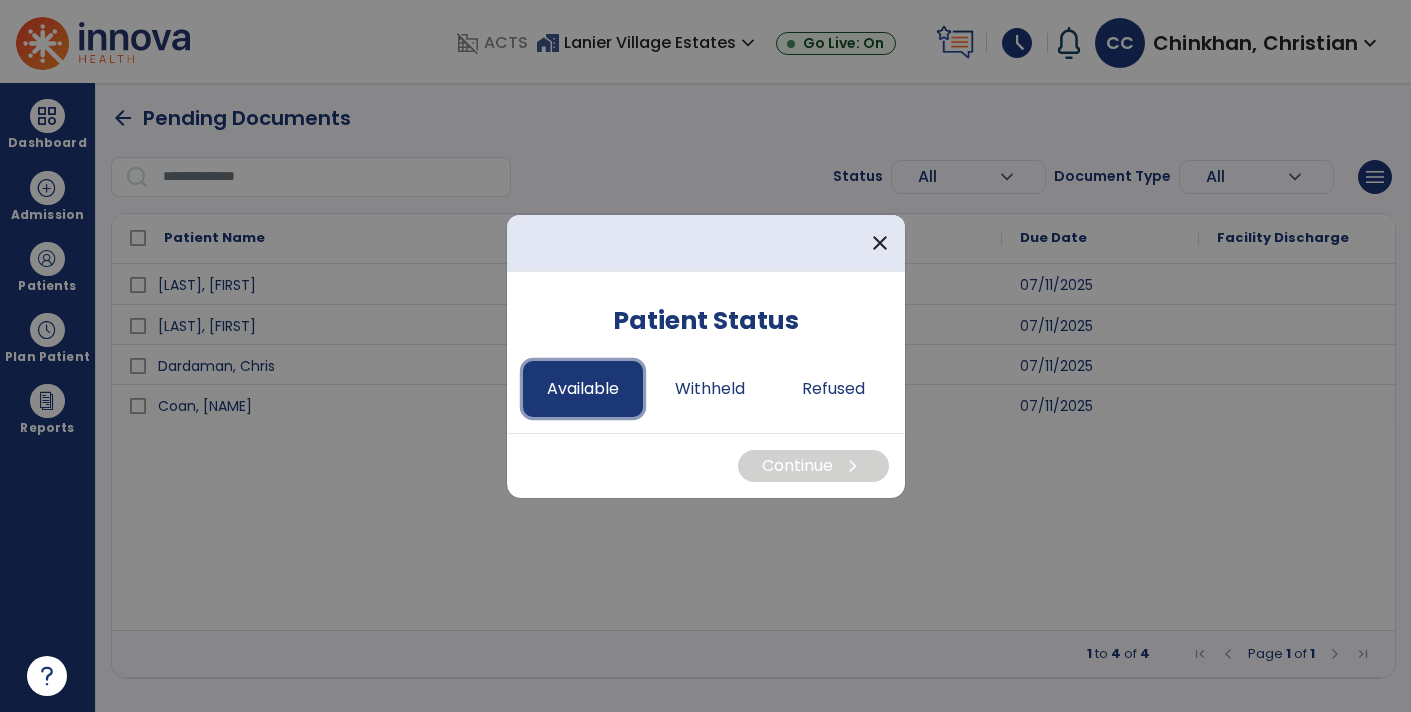 click on "Available" at bounding box center (583, 389) 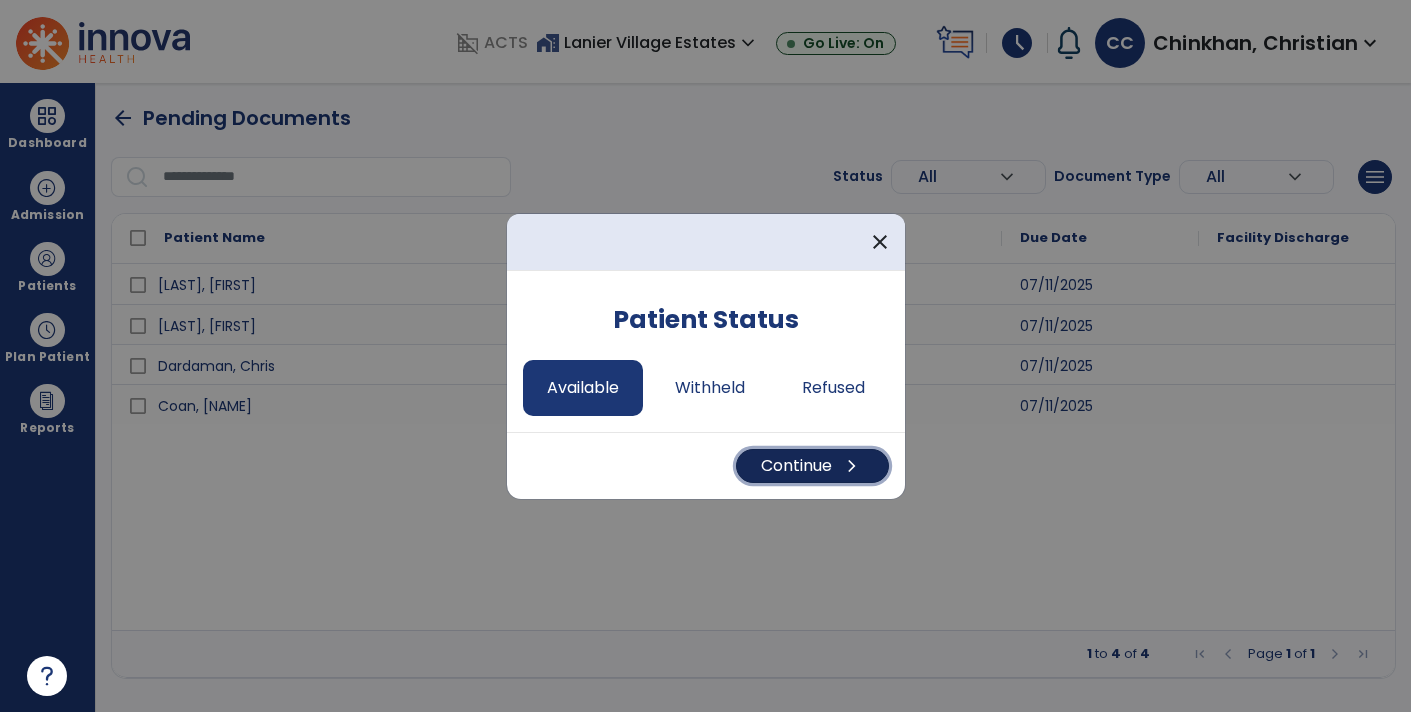 click on "Continue   chevron_right" at bounding box center [812, 466] 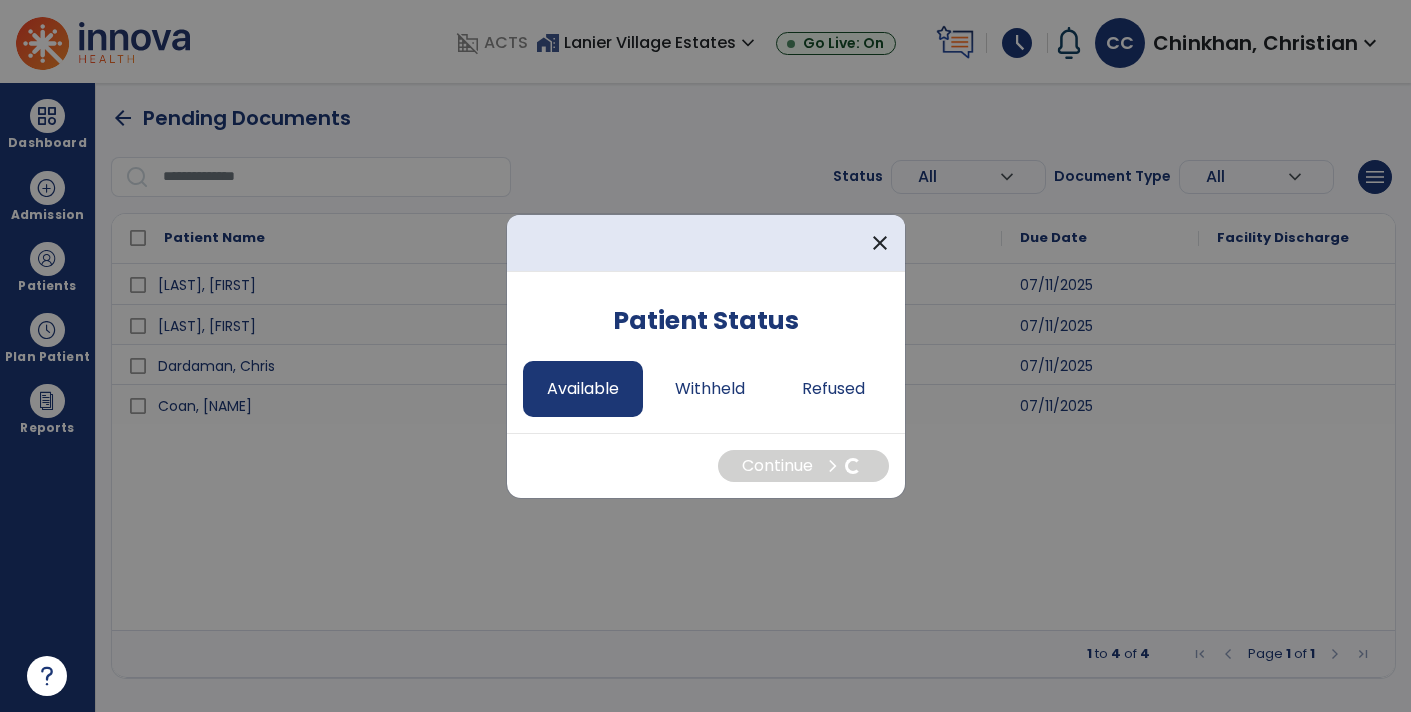 select on "*" 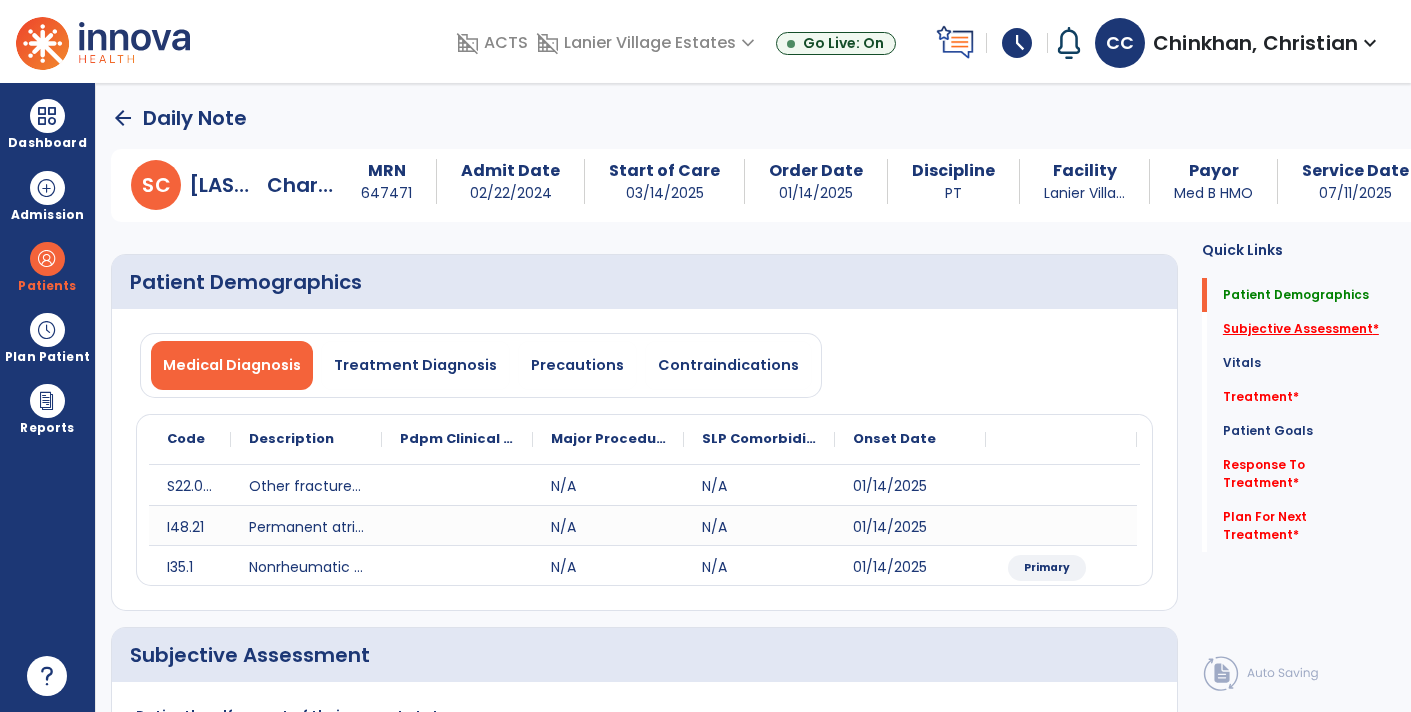 click on "Subjective Assessment   *" 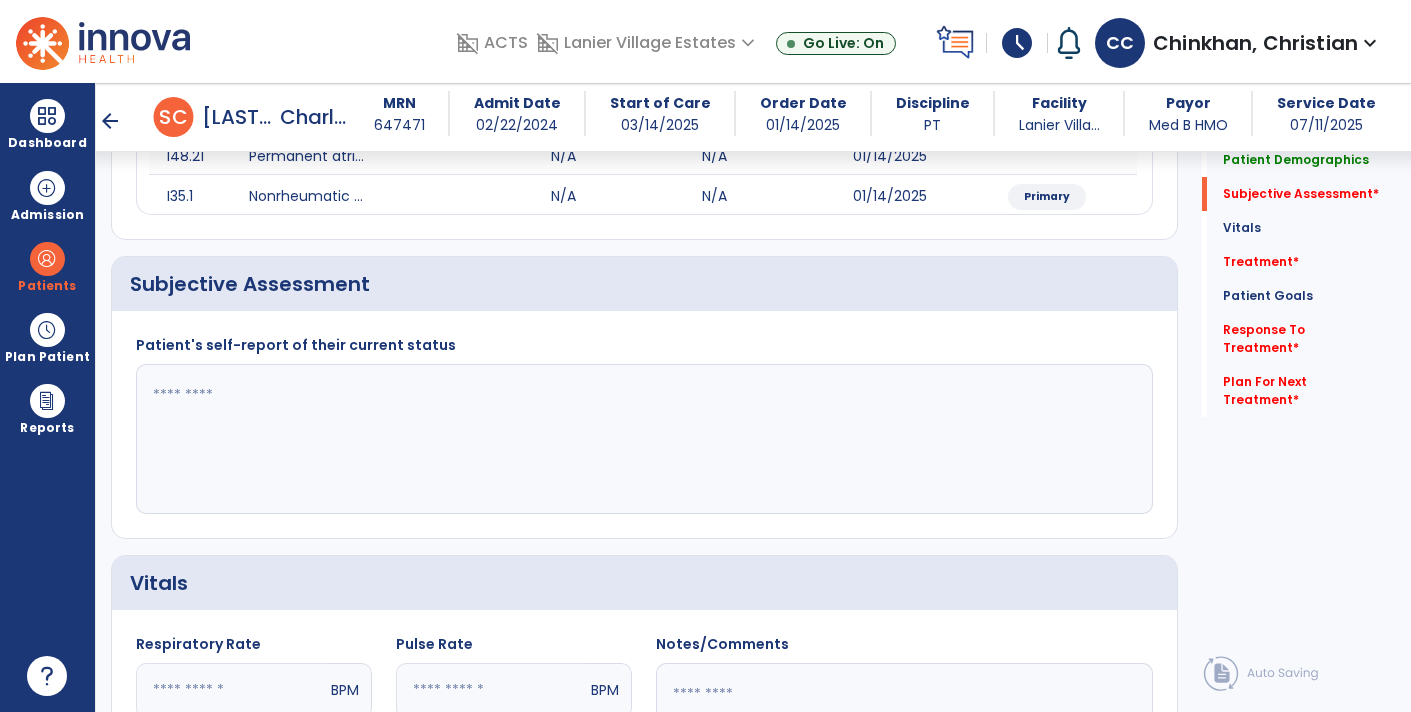 scroll, scrollTop: 368, scrollLeft: 0, axis: vertical 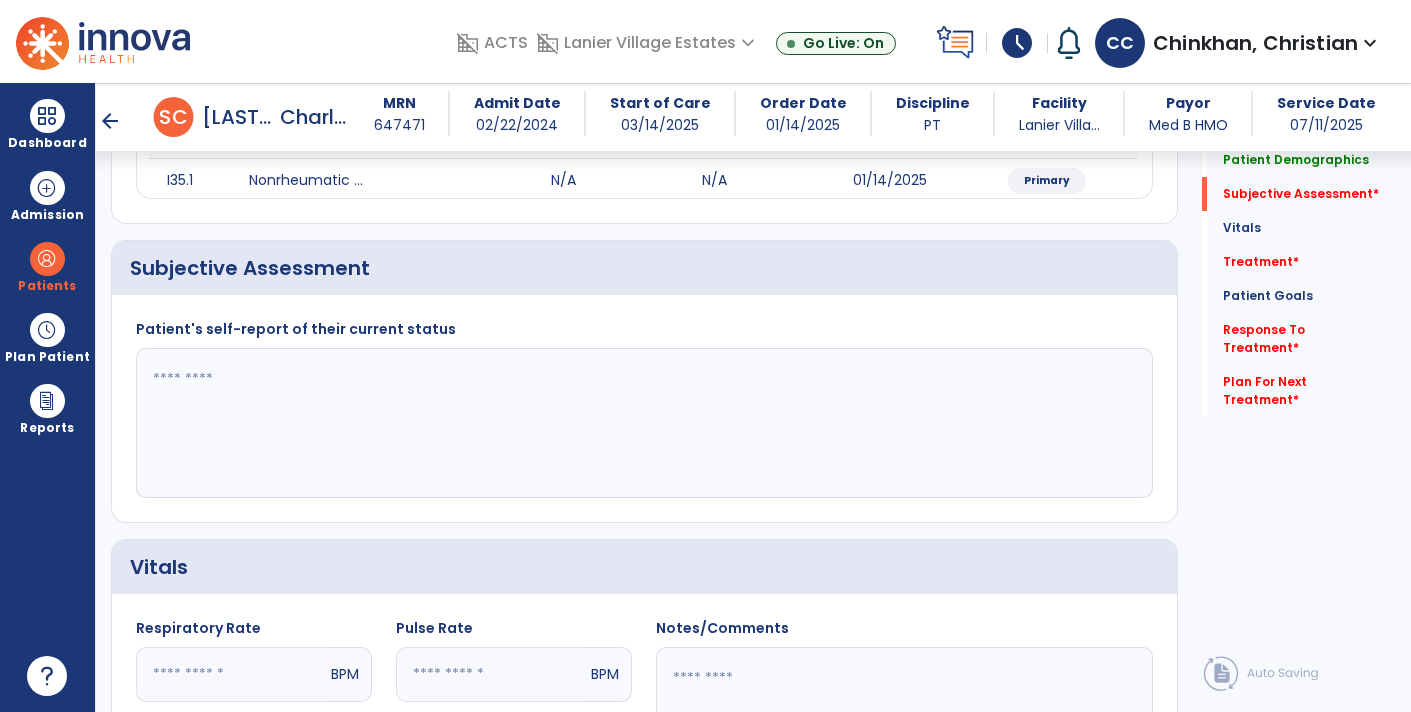 click 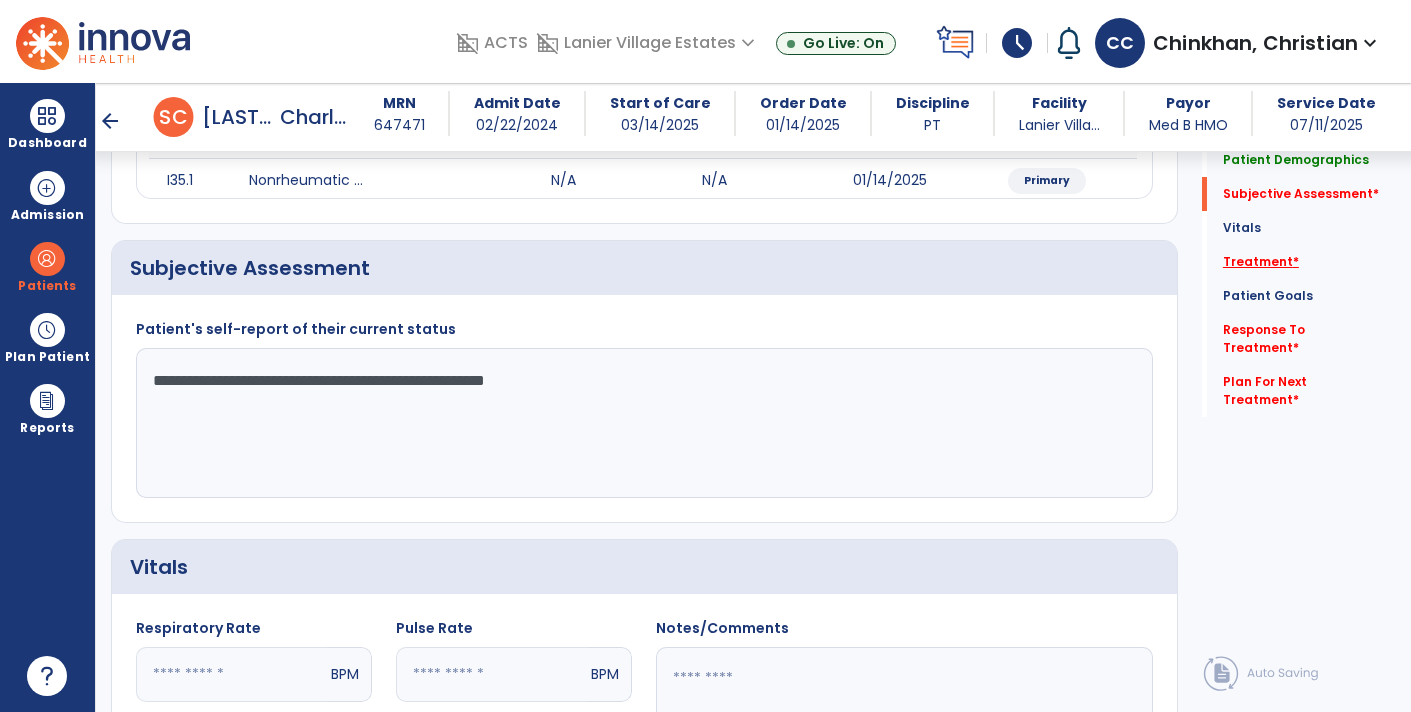 type on "**********" 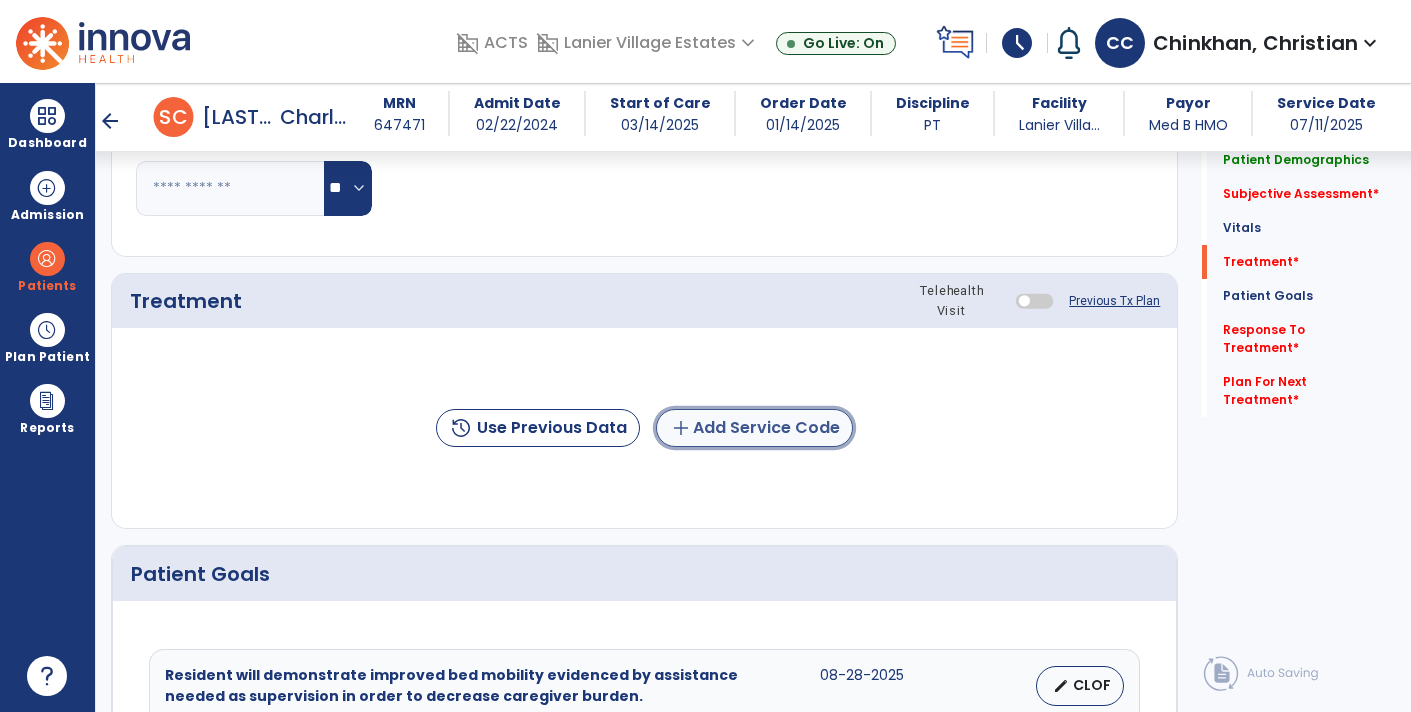 click on "add  Add Service Code" 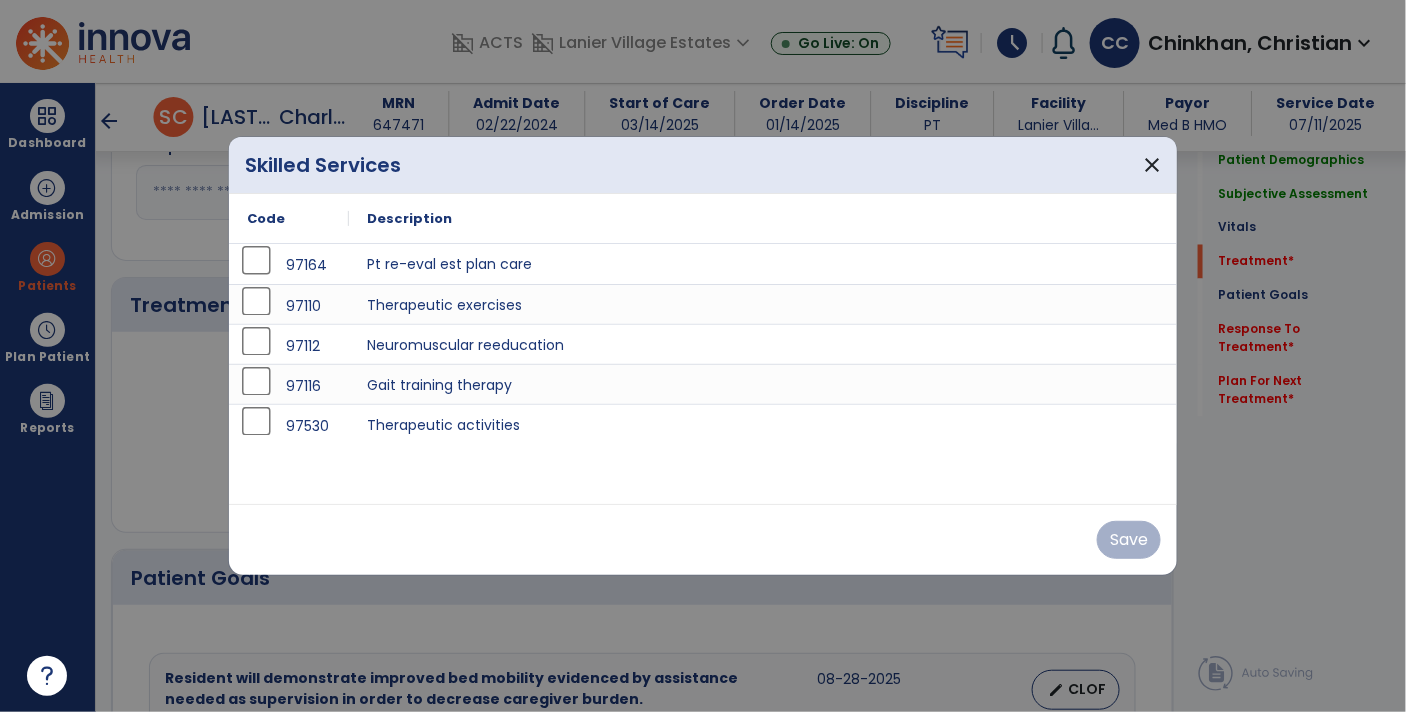 scroll, scrollTop: 1056, scrollLeft: 0, axis: vertical 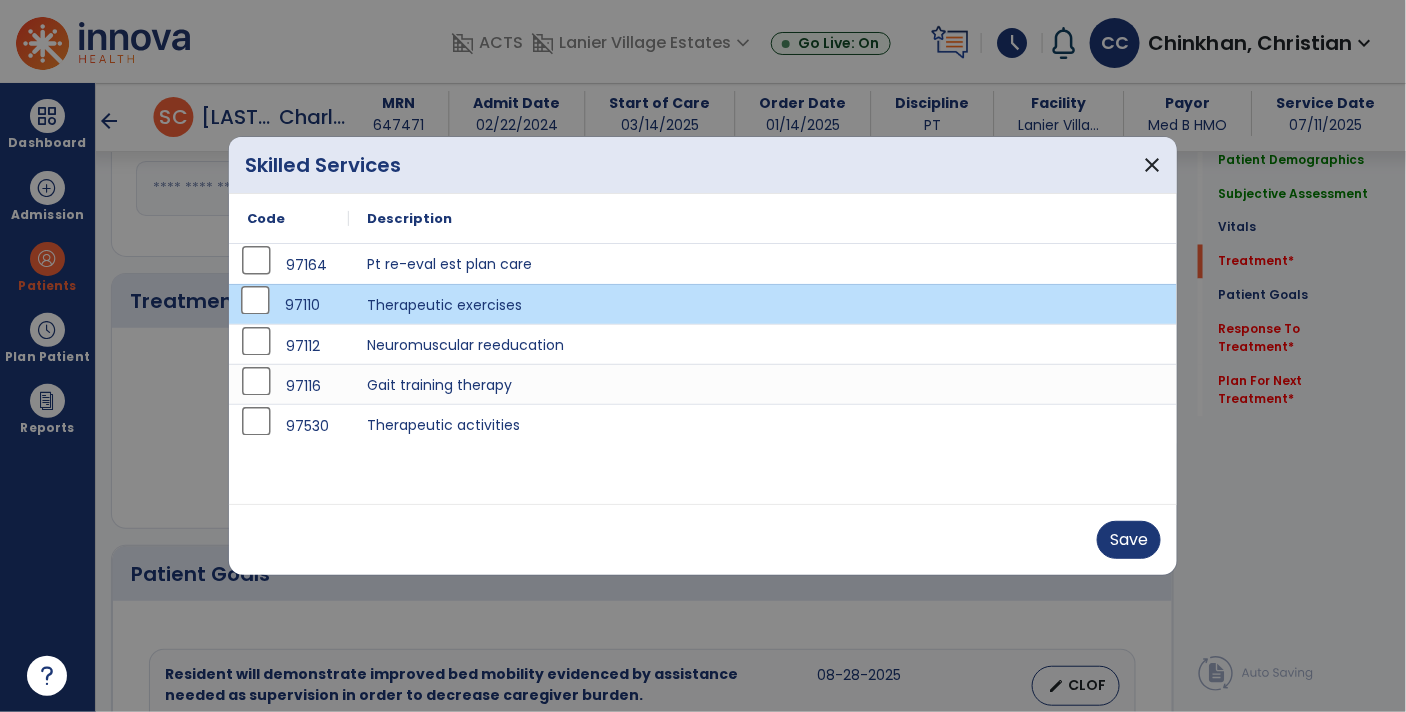 click on "97530" at bounding box center (289, 426) 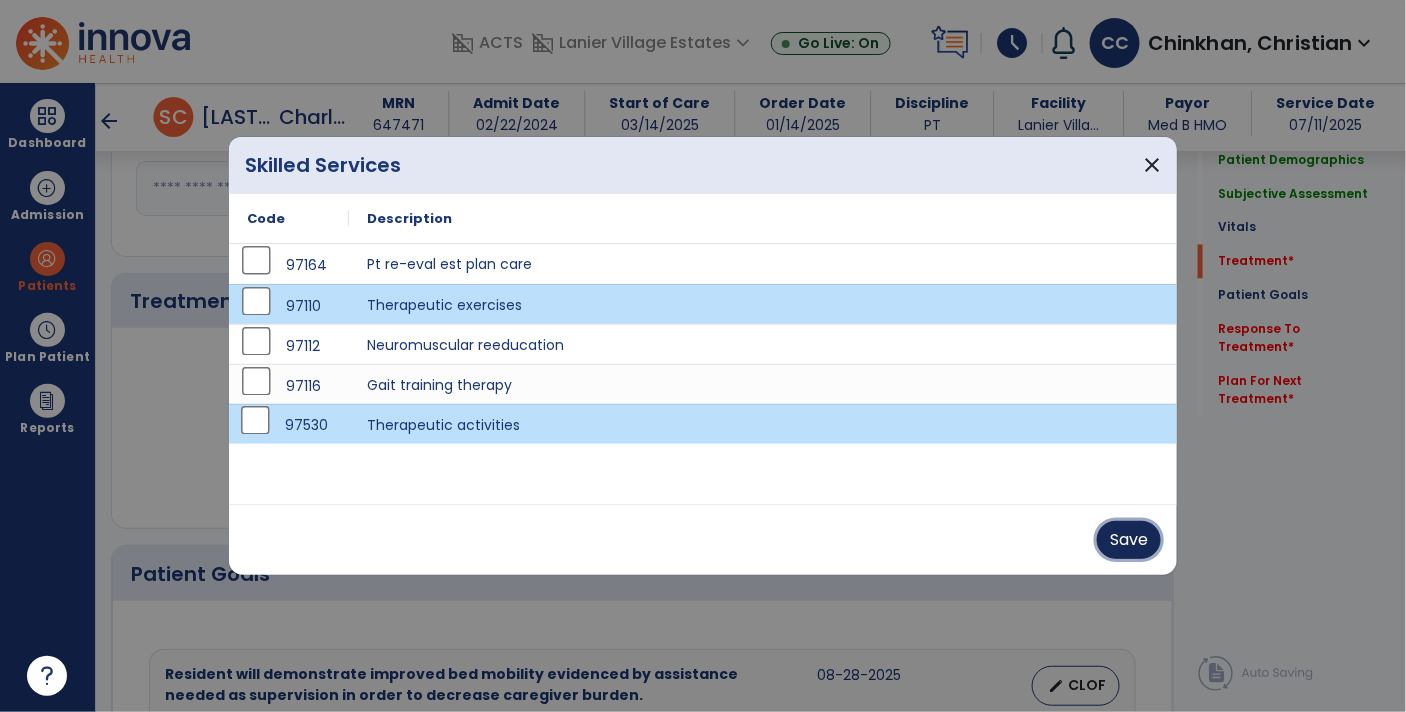 click on "Save" at bounding box center [1129, 540] 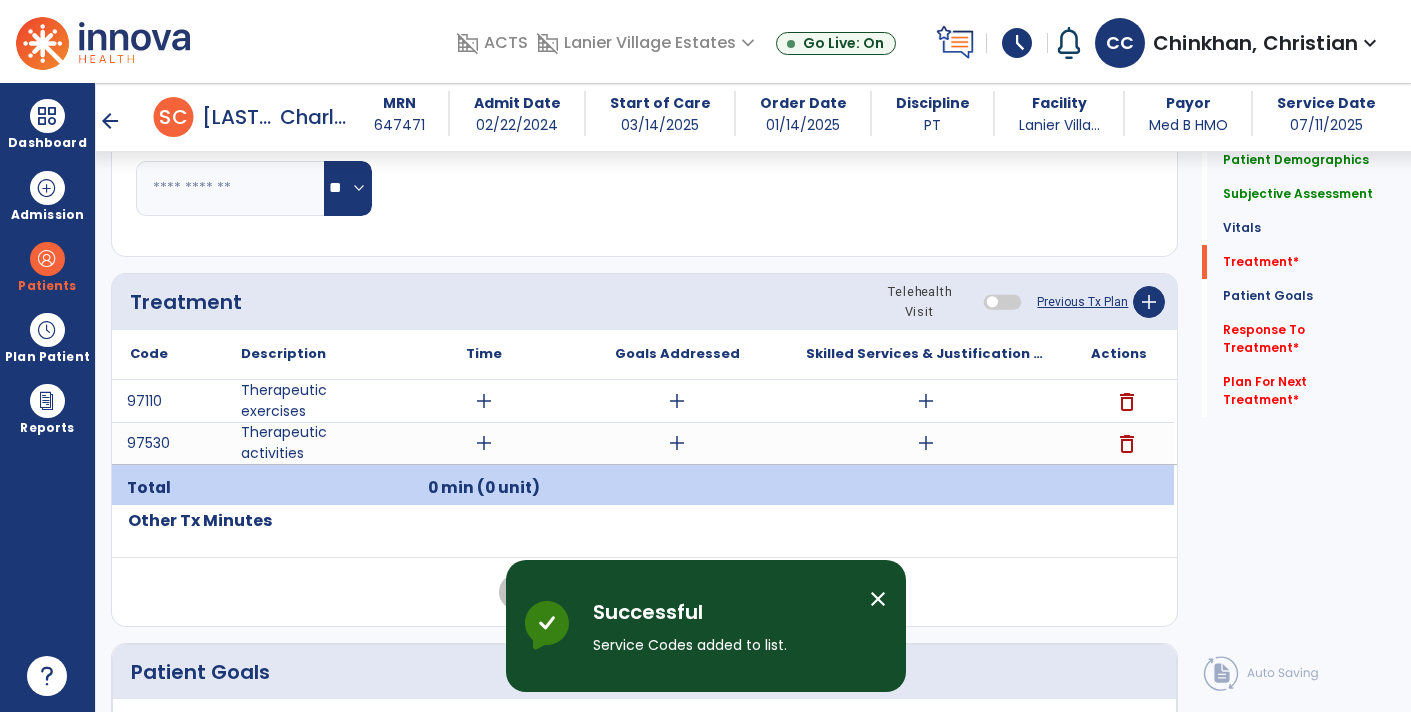 click on "add" at bounding box center [926, 401] 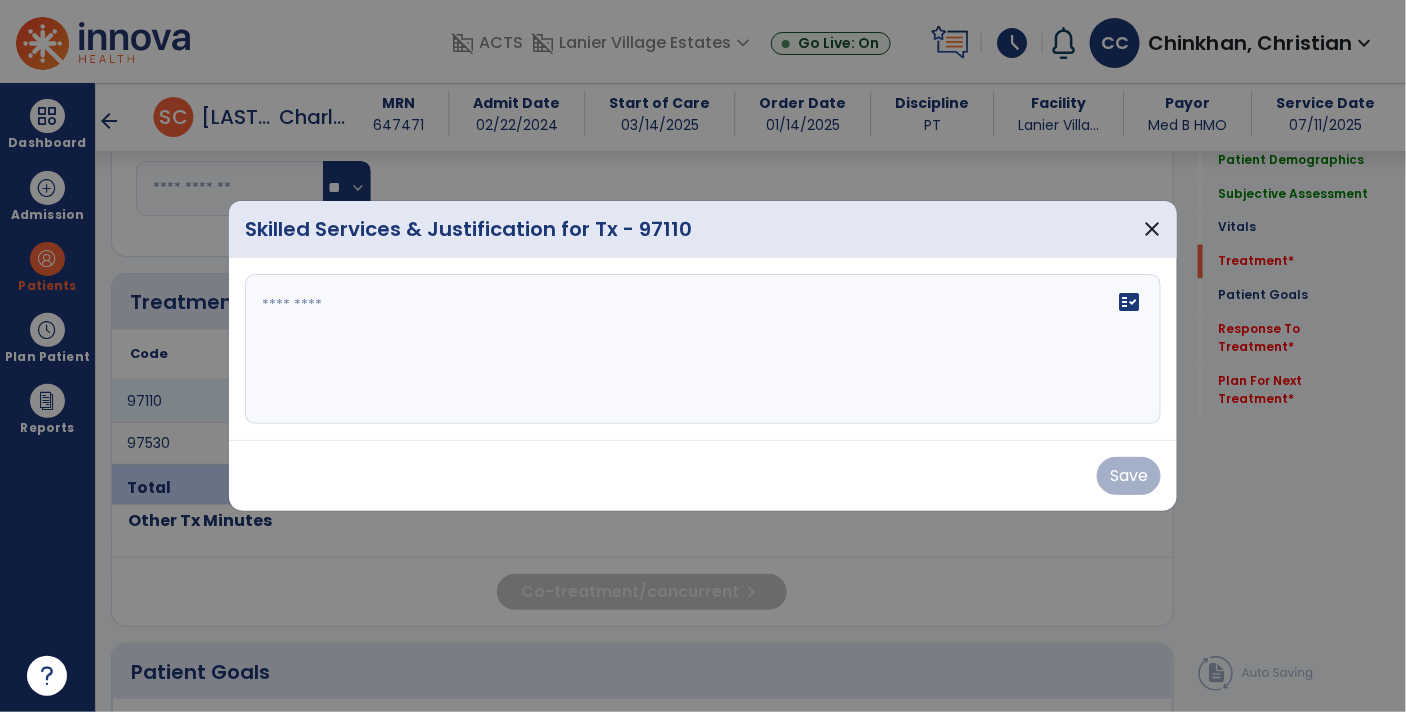 scroll, scrollTop: 1056, scrollLeft: 0, axis: vertical 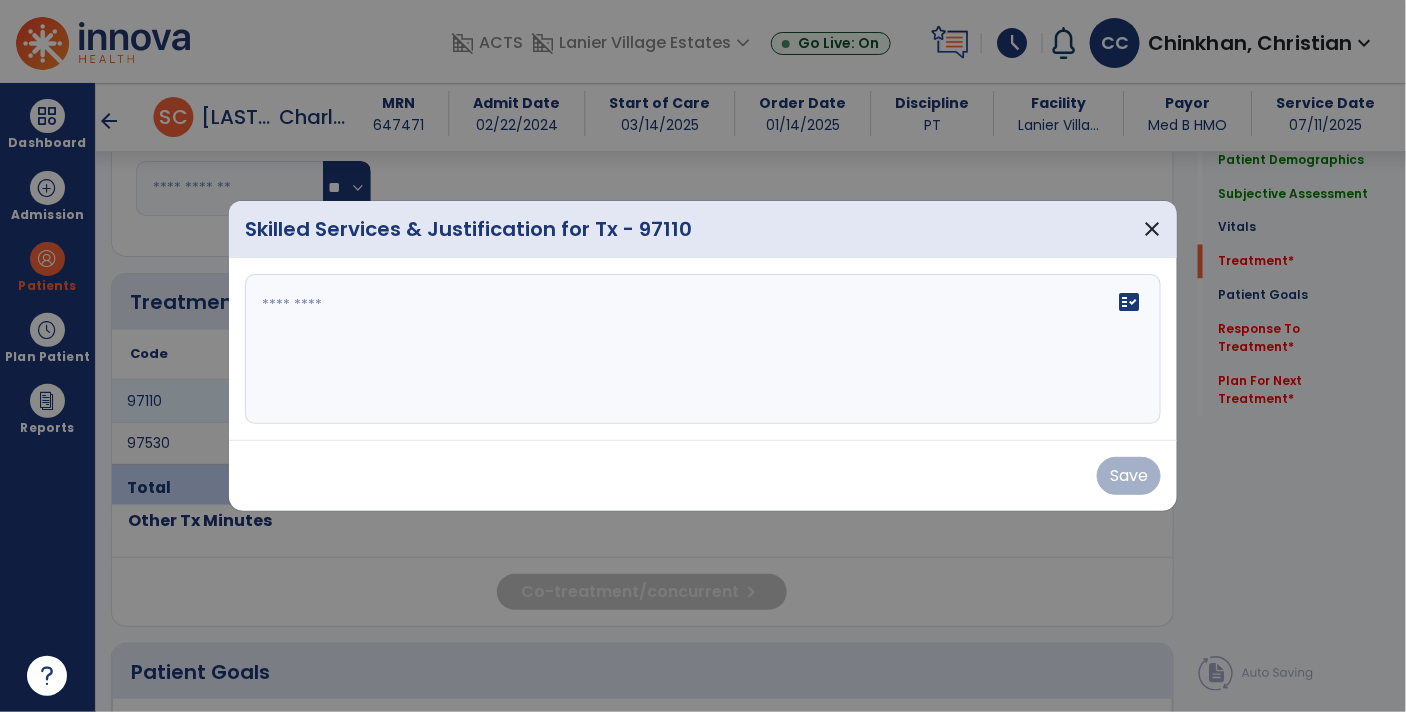 click on "fact_check" at bounding box center (703, 349) 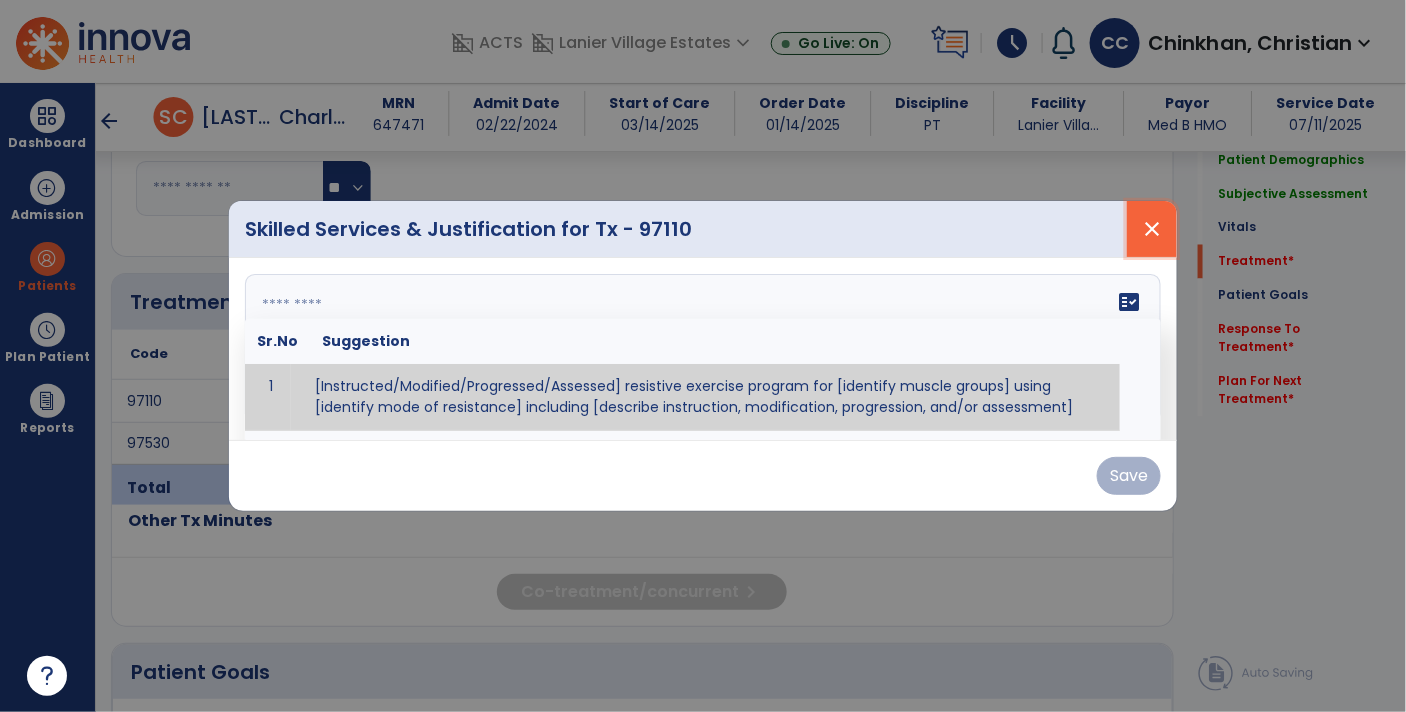 click on "close" at bounding box center (1152, 229) 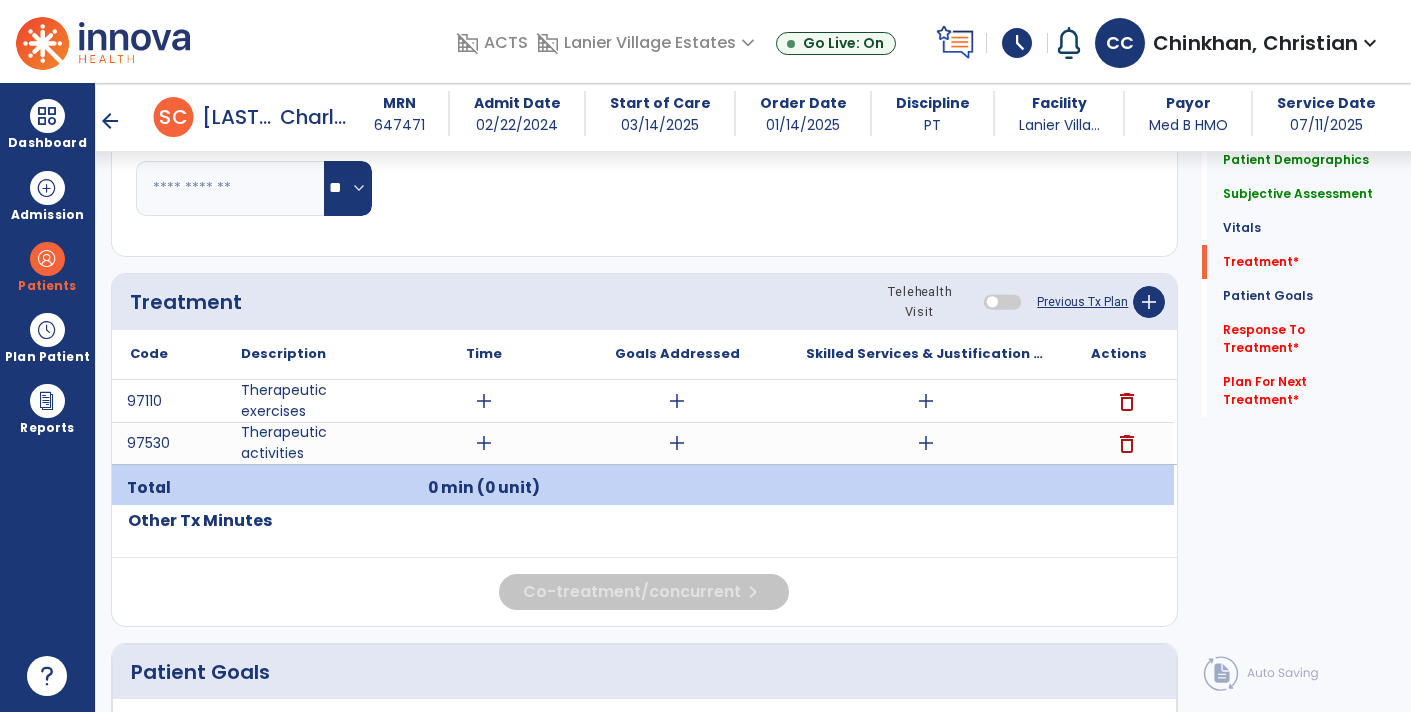 click on "add" at bounding box center [926, 443] 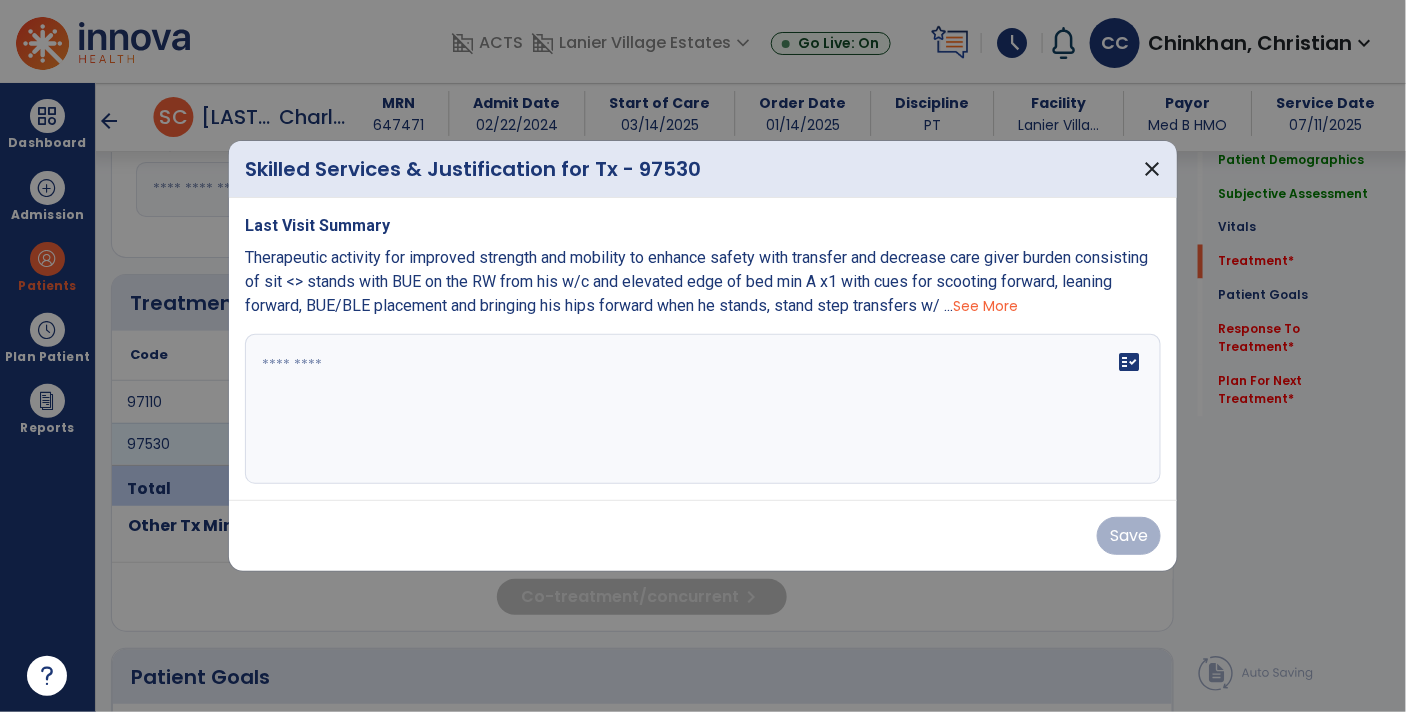 scroll, scrollTop: 1056, scrollLeft: 0, axis: vertical 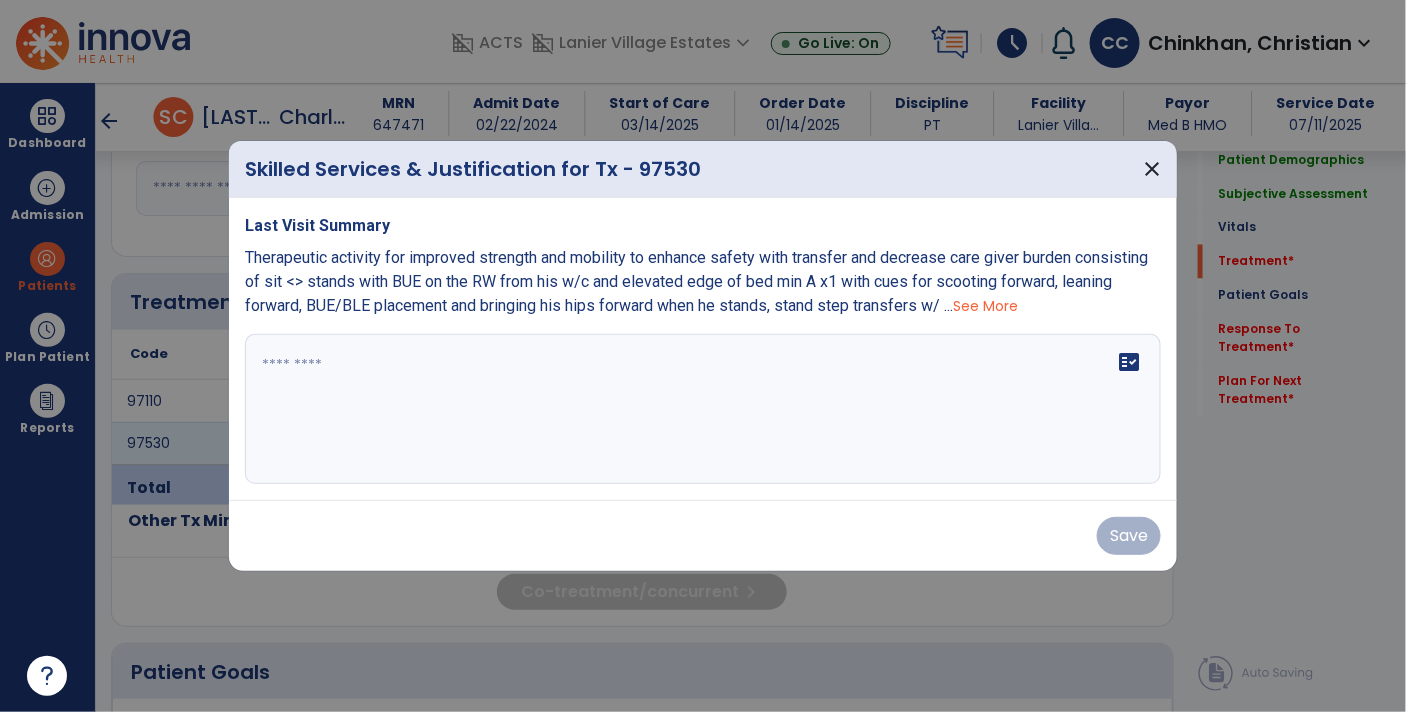 click at bounding box center (703, 409) 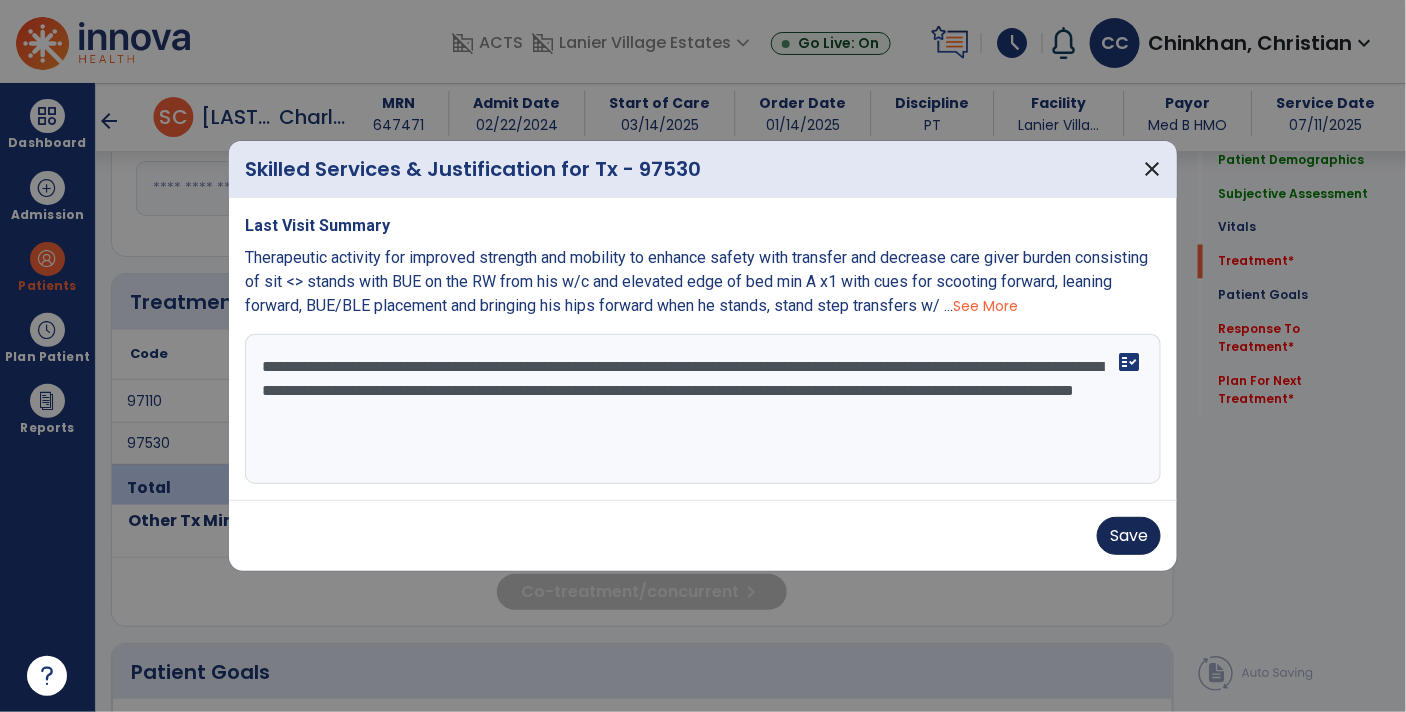 type on "**********" 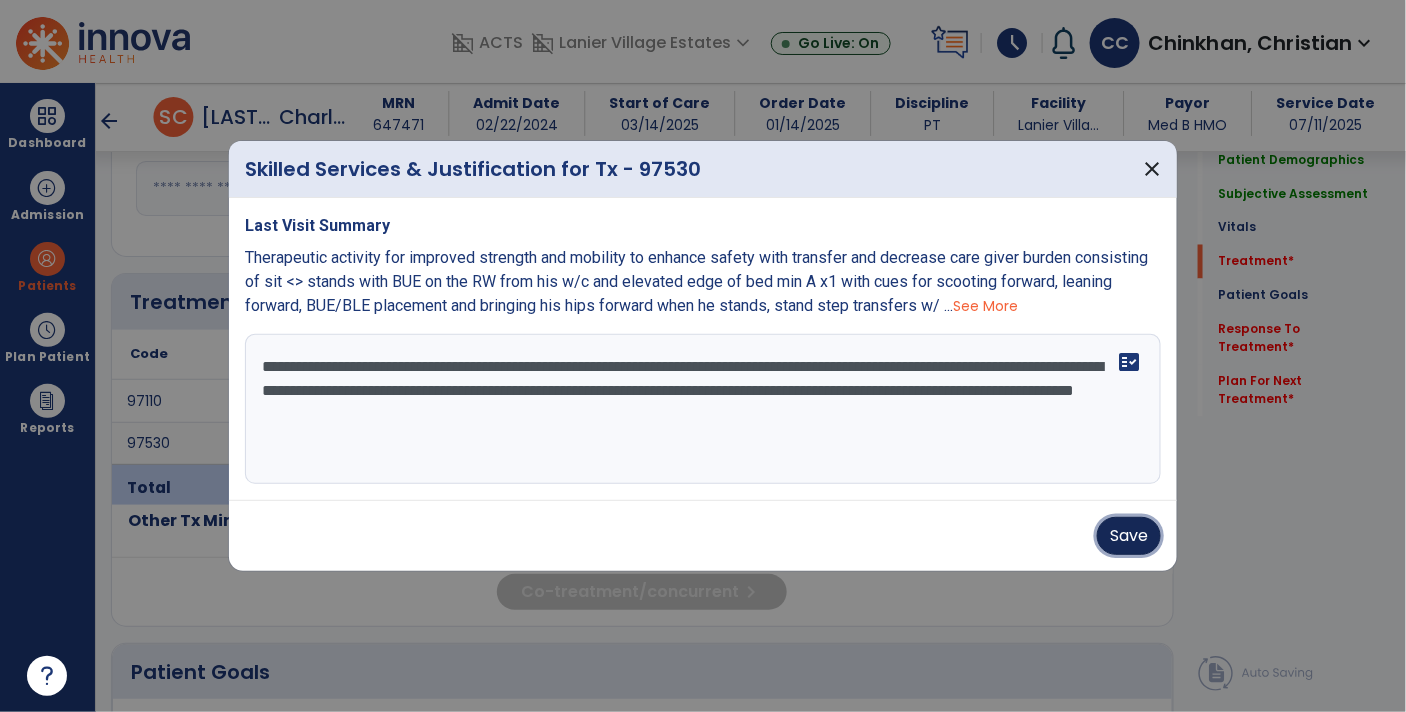 click on "Save" at bounding box center (1129, 536) 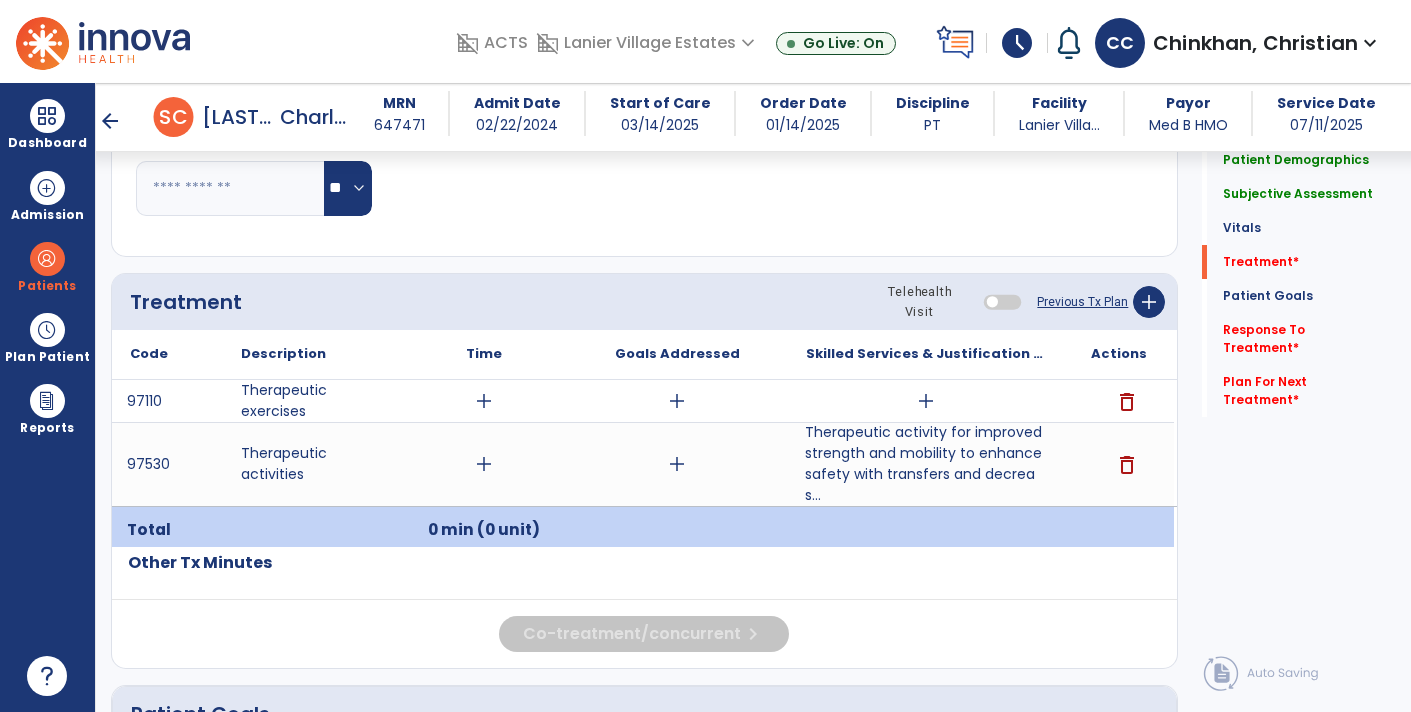 click on "add" at bounding box center [926, 401] 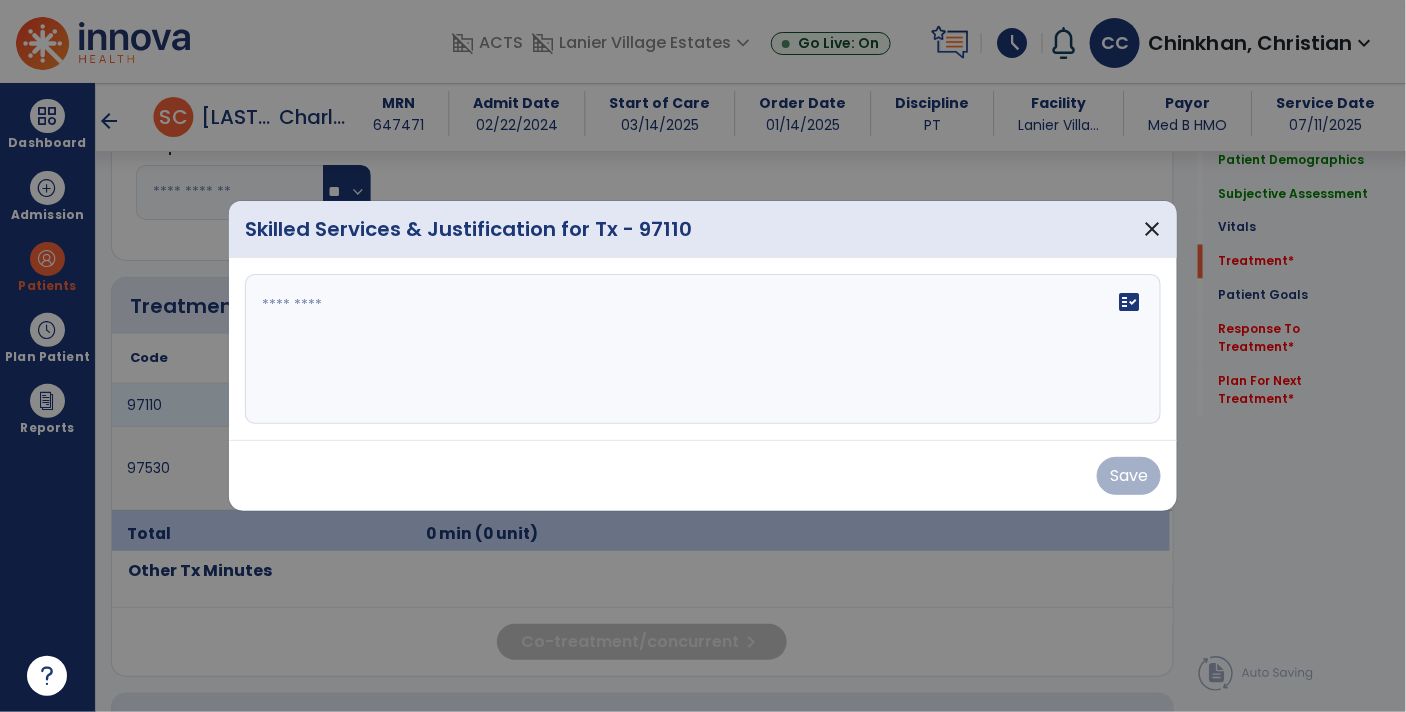 scroll, scrollTop: 1056, scrollLeft: 0, axis: vertical 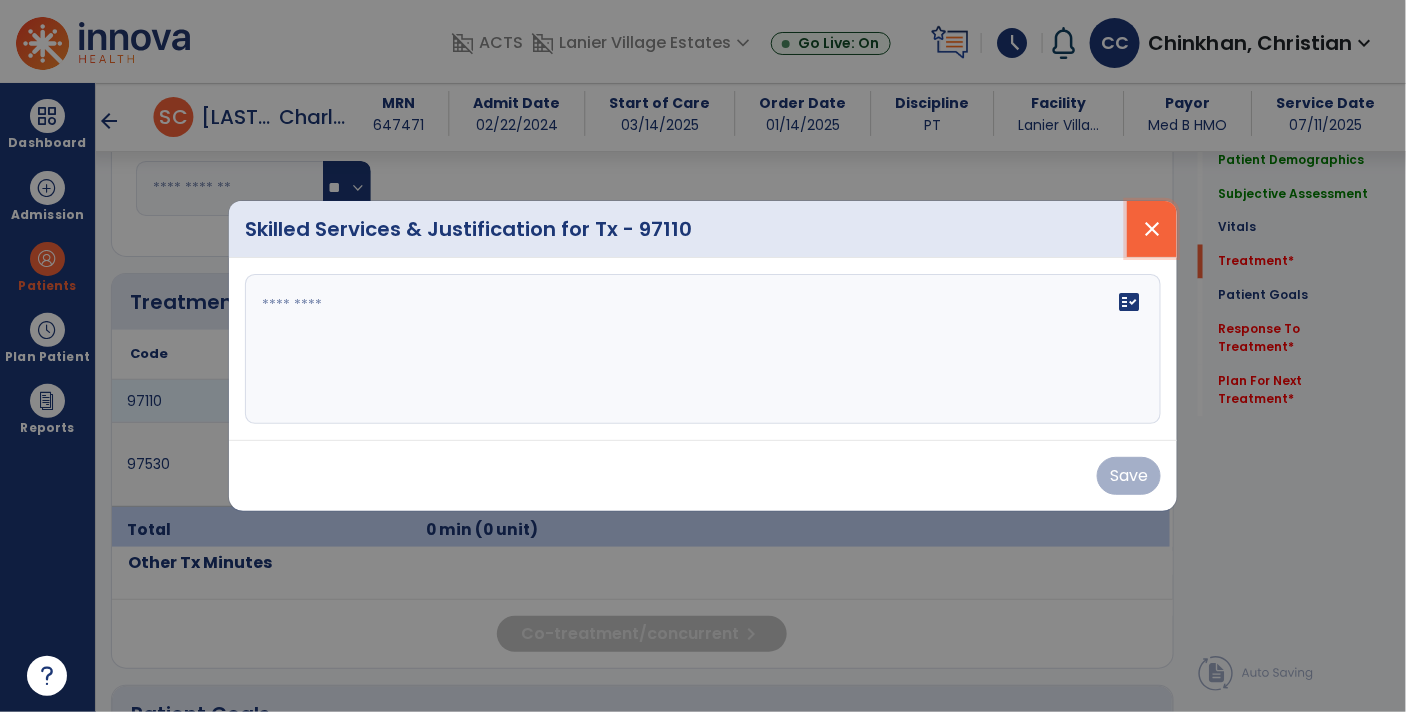 click on "close" at bounding box center [1152, 229] 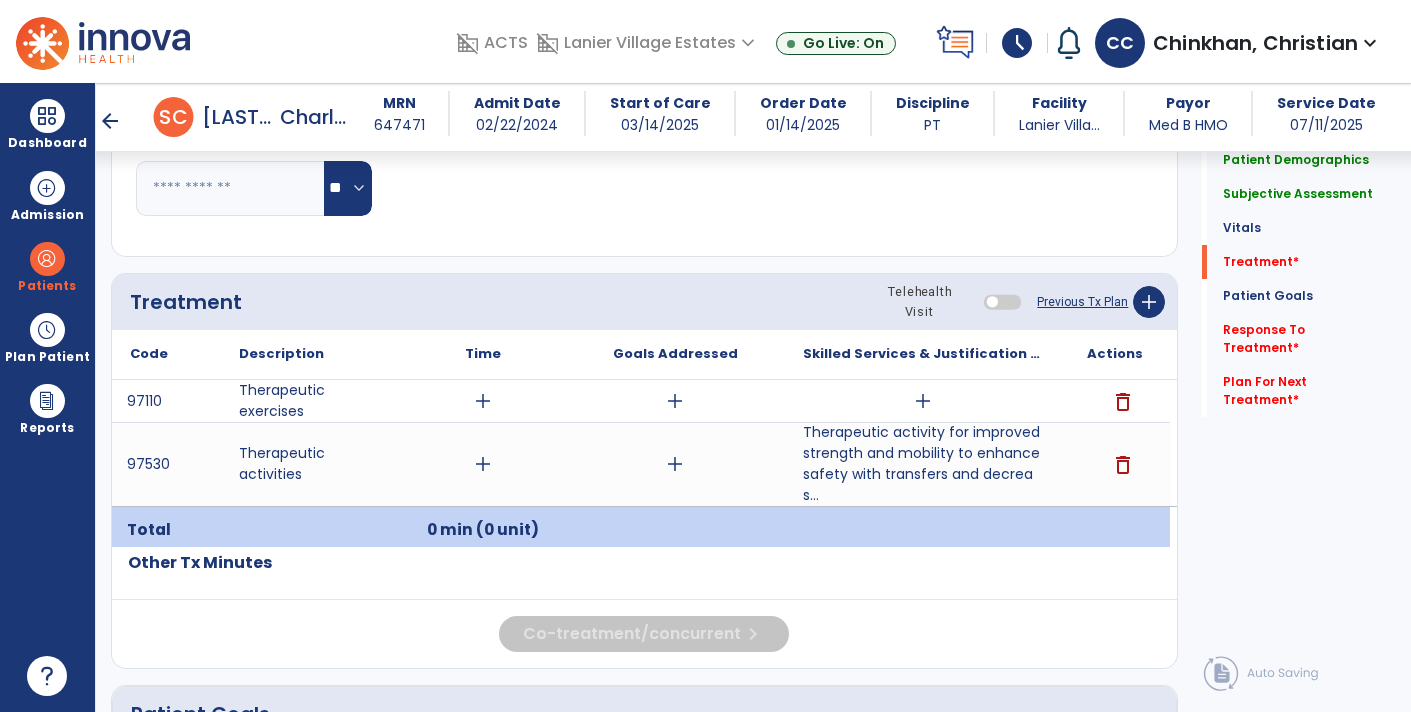 click on "Respiratory Rate  BPM Blood Pressure   SBP   DBP Temperature  ** ** Pulse Rate  BPM O2 Saturation  % Notes/Comments" 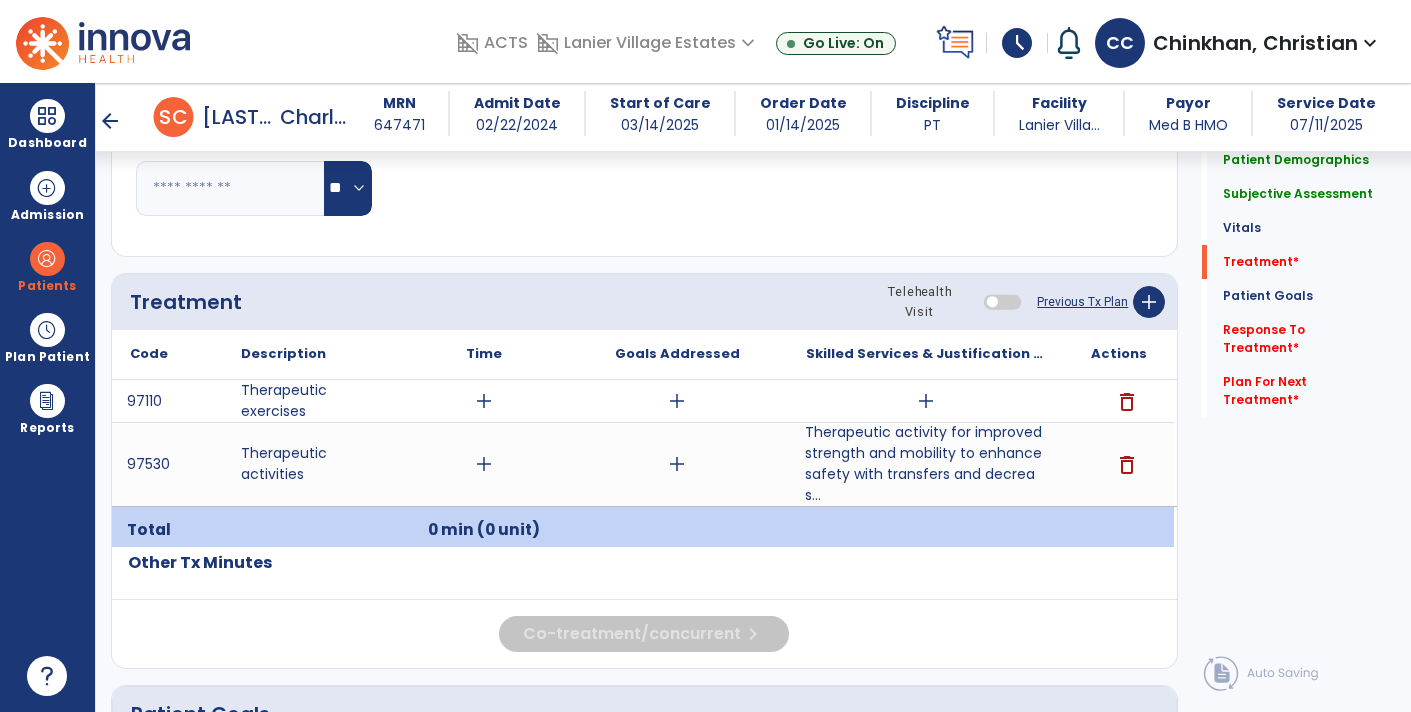 click on "Therapeutic activity for improved strength and mobility to enhance safety with transfers and decreas..." at bounding box center [926, 464] 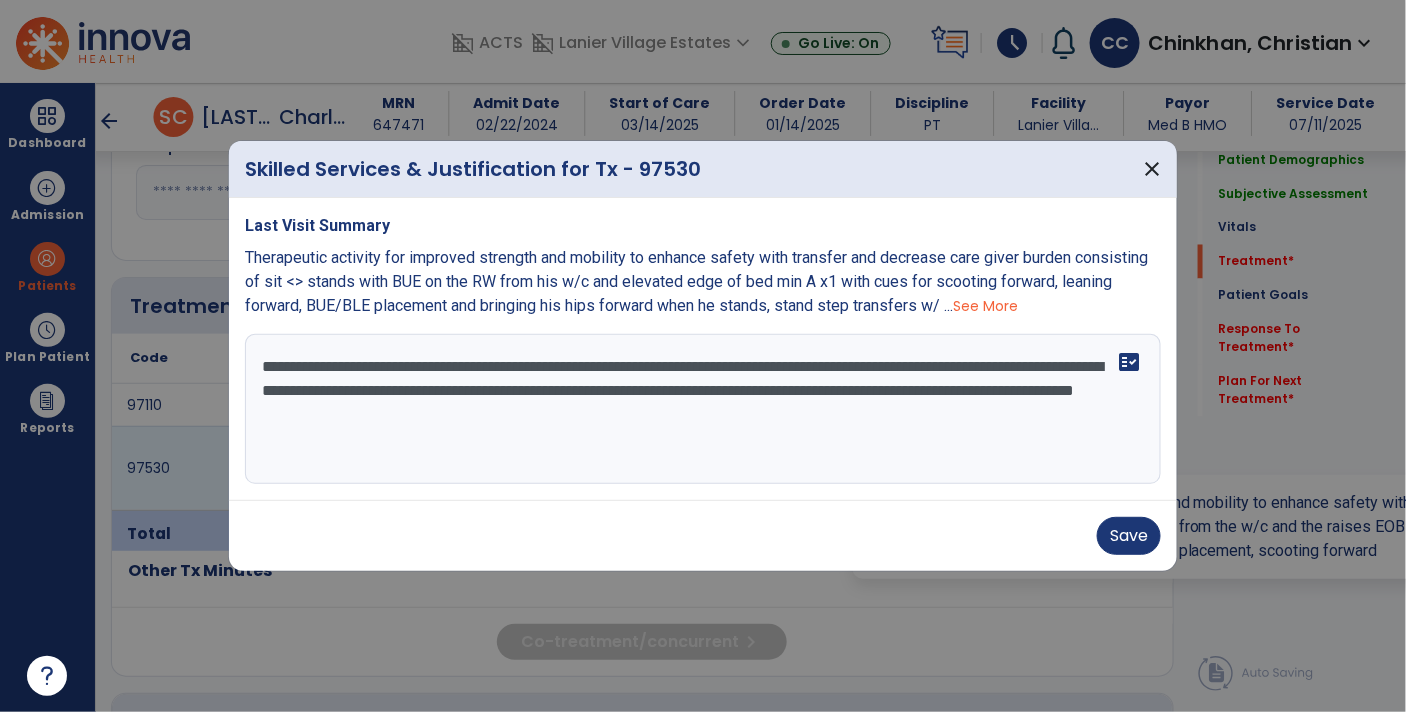 scroll, scrollTop: 1056, scrollLeft: 0, axis: vertical 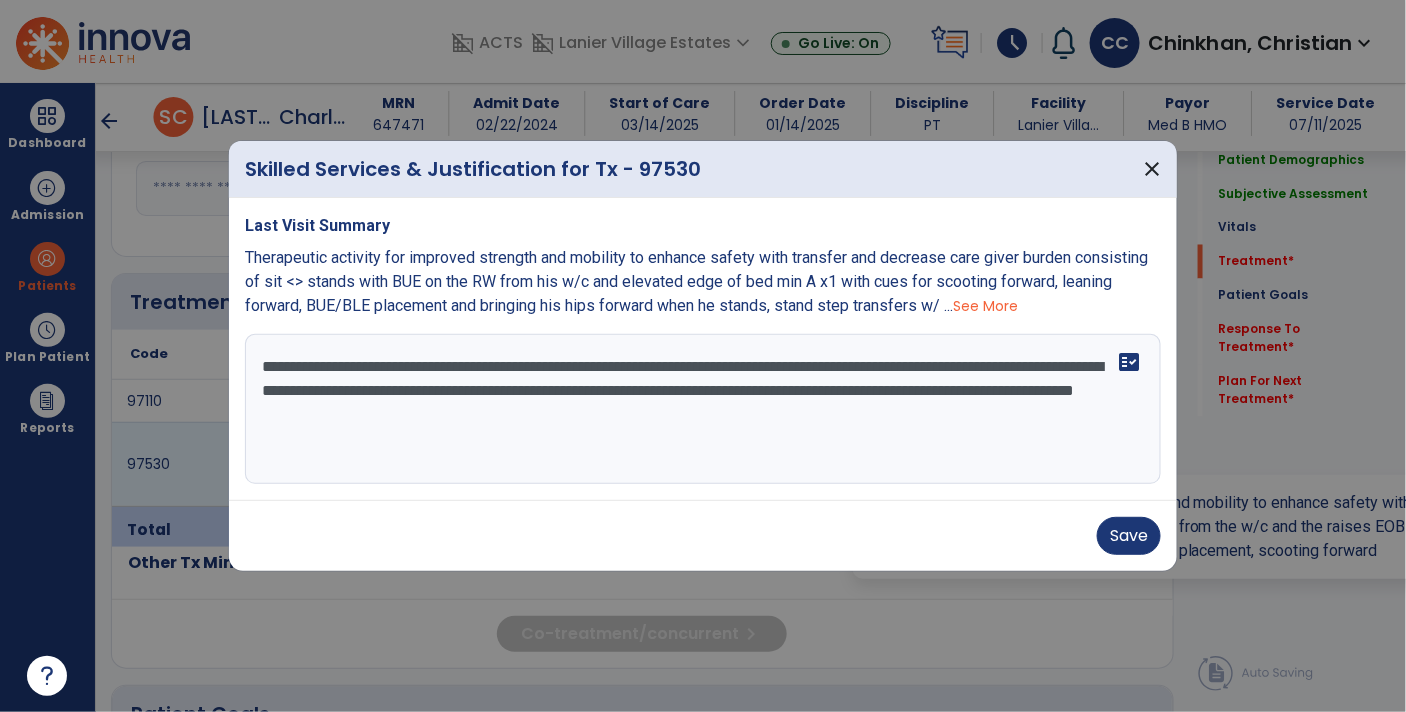 click on "**********" at bounding box center [703, 409] 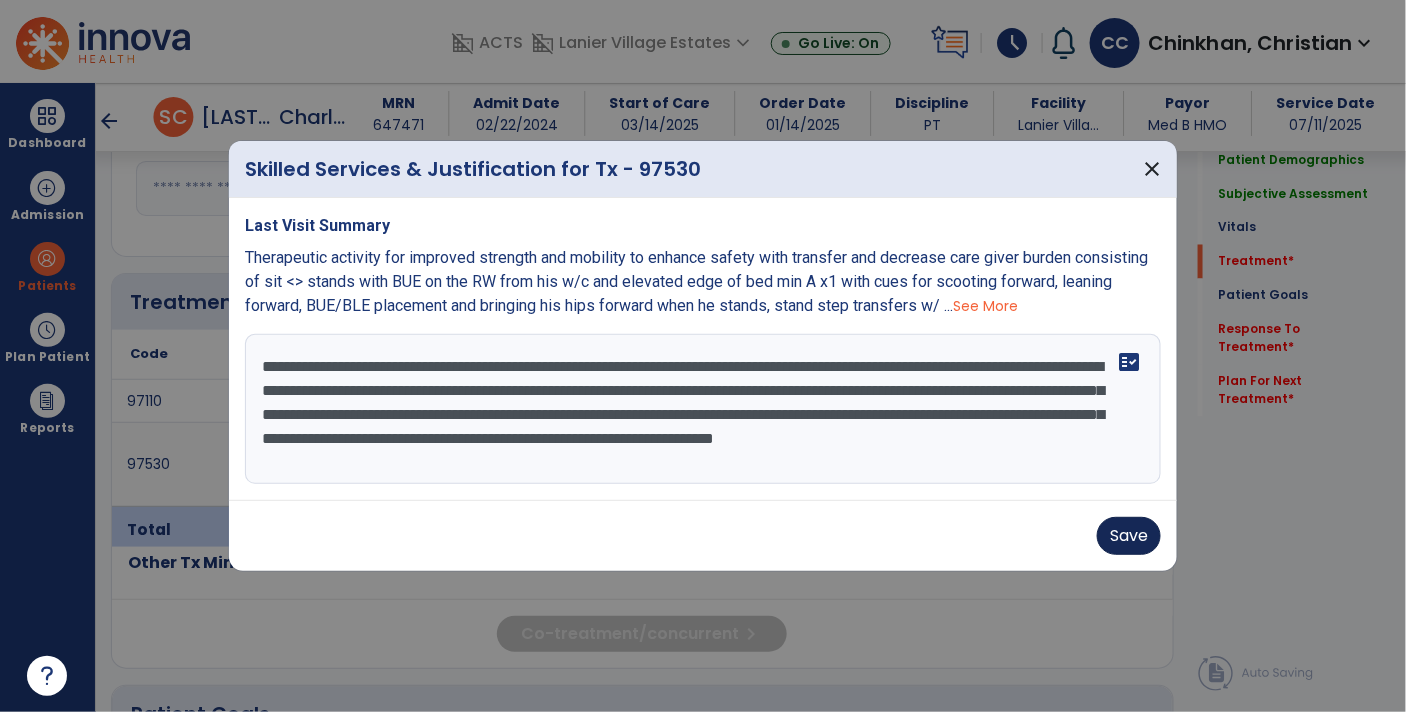 type on "**********" 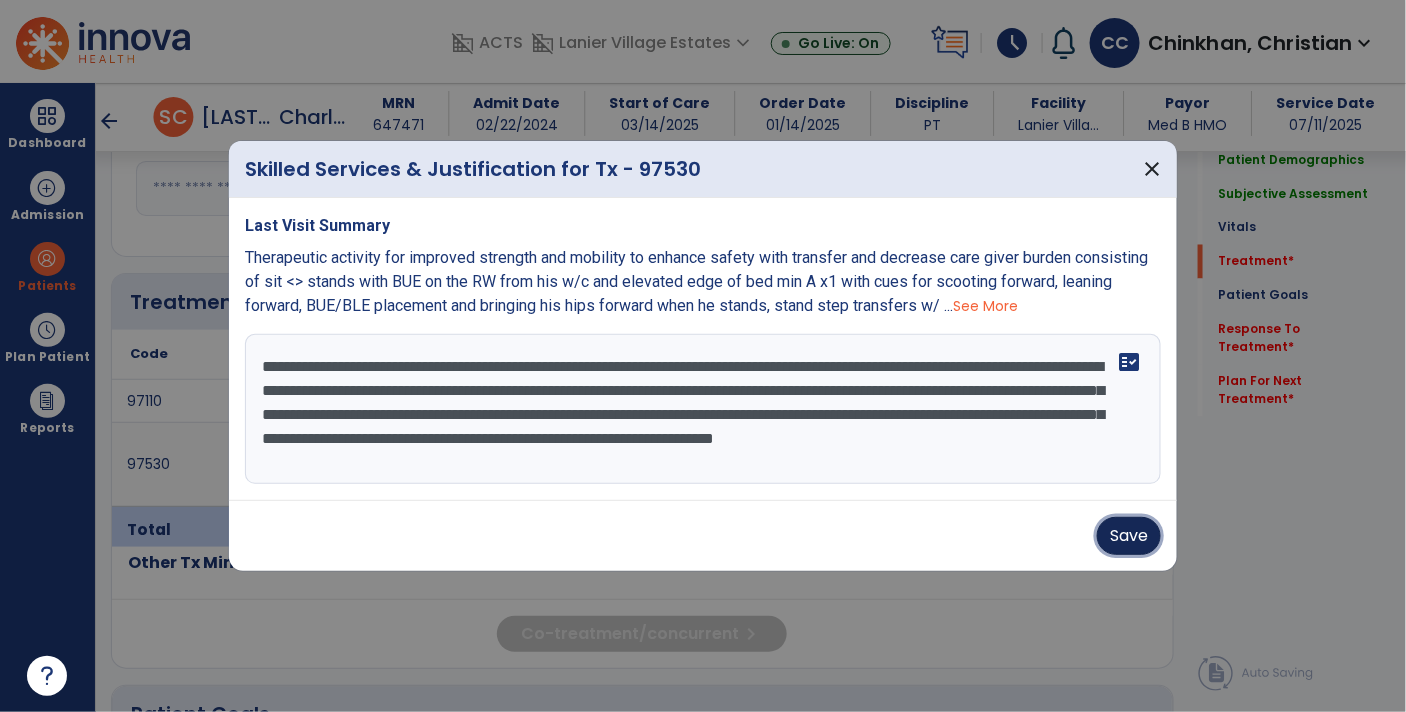 click on "Save" at bounding box center [1129, 536] 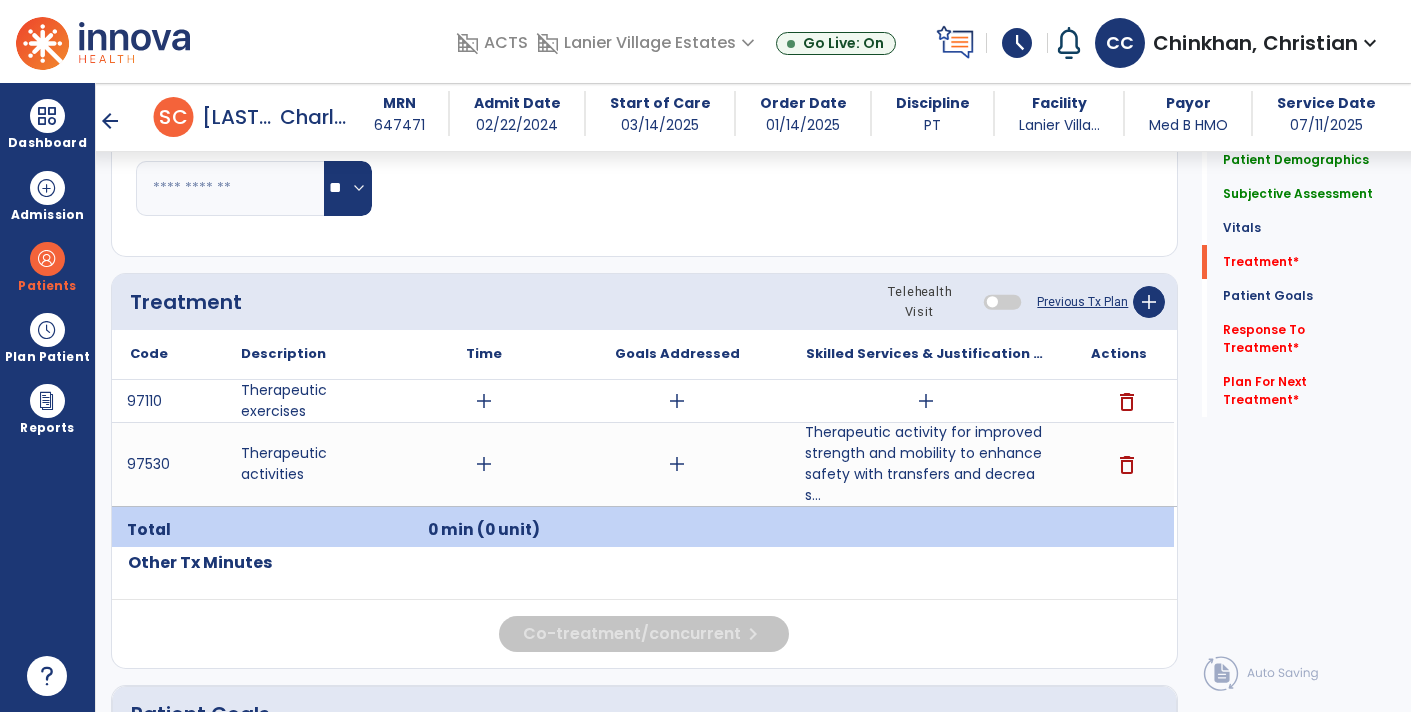 click on "Therapeutic activity for improved strength and mobility to enhance safety with transfers and decreas..." at bounding box center (926, 464) 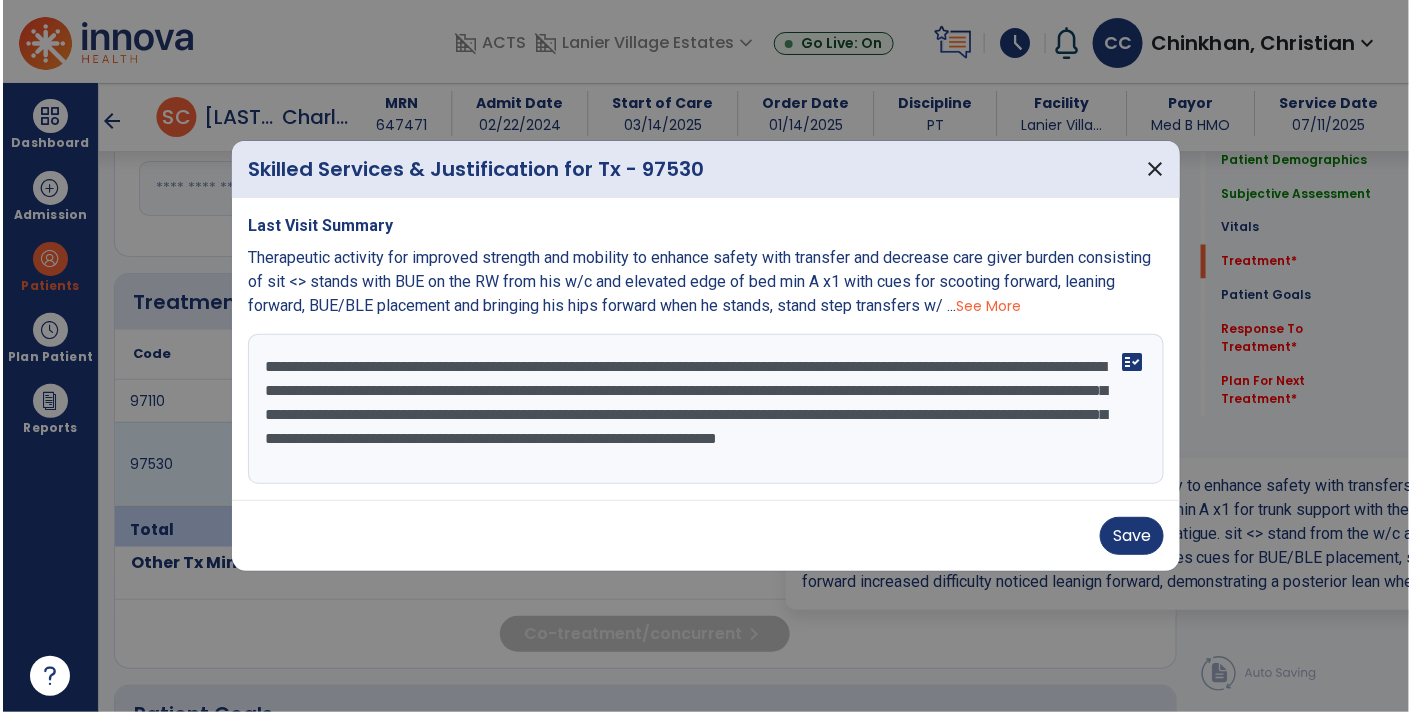 scroll, scrollTop: 1056, scrollLeft: 0, axis: vertical 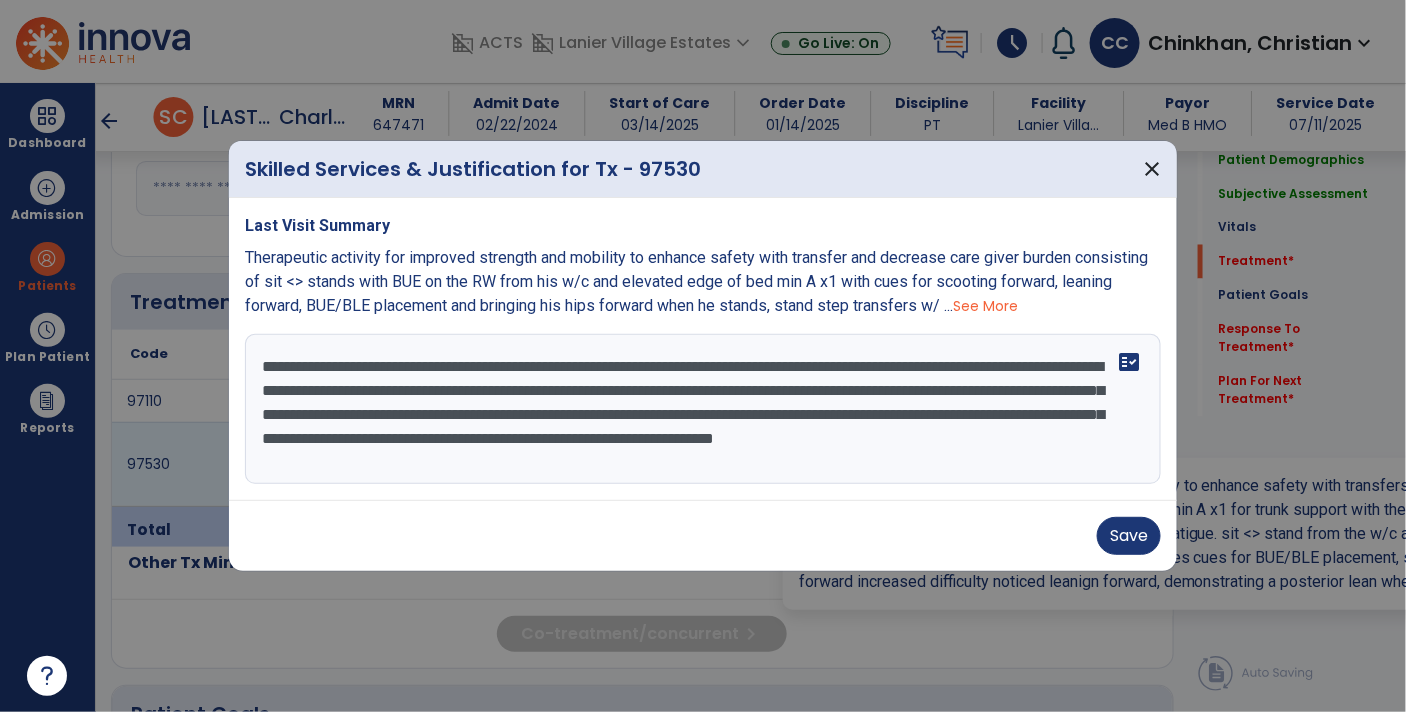 click on "**********" at bounding box center [703, 409] 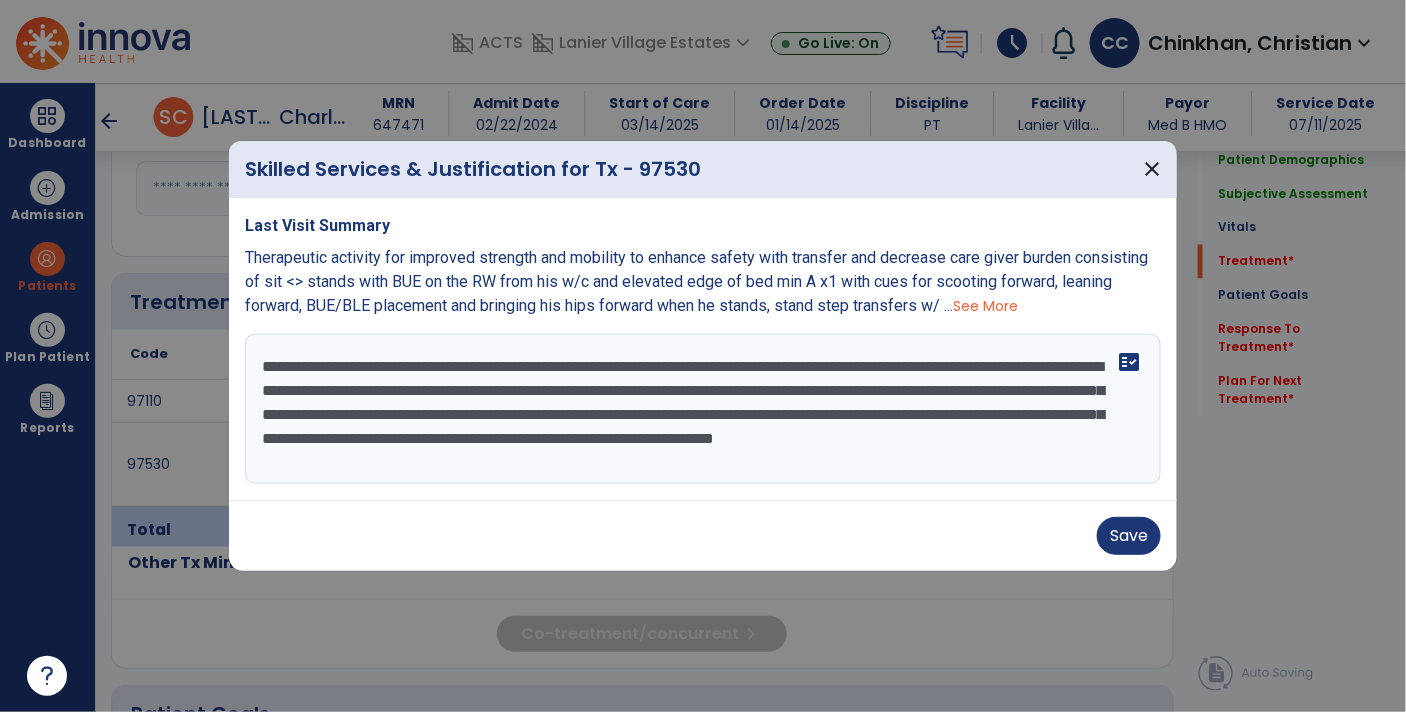 click on "**********" at bounding box center (703, 409) 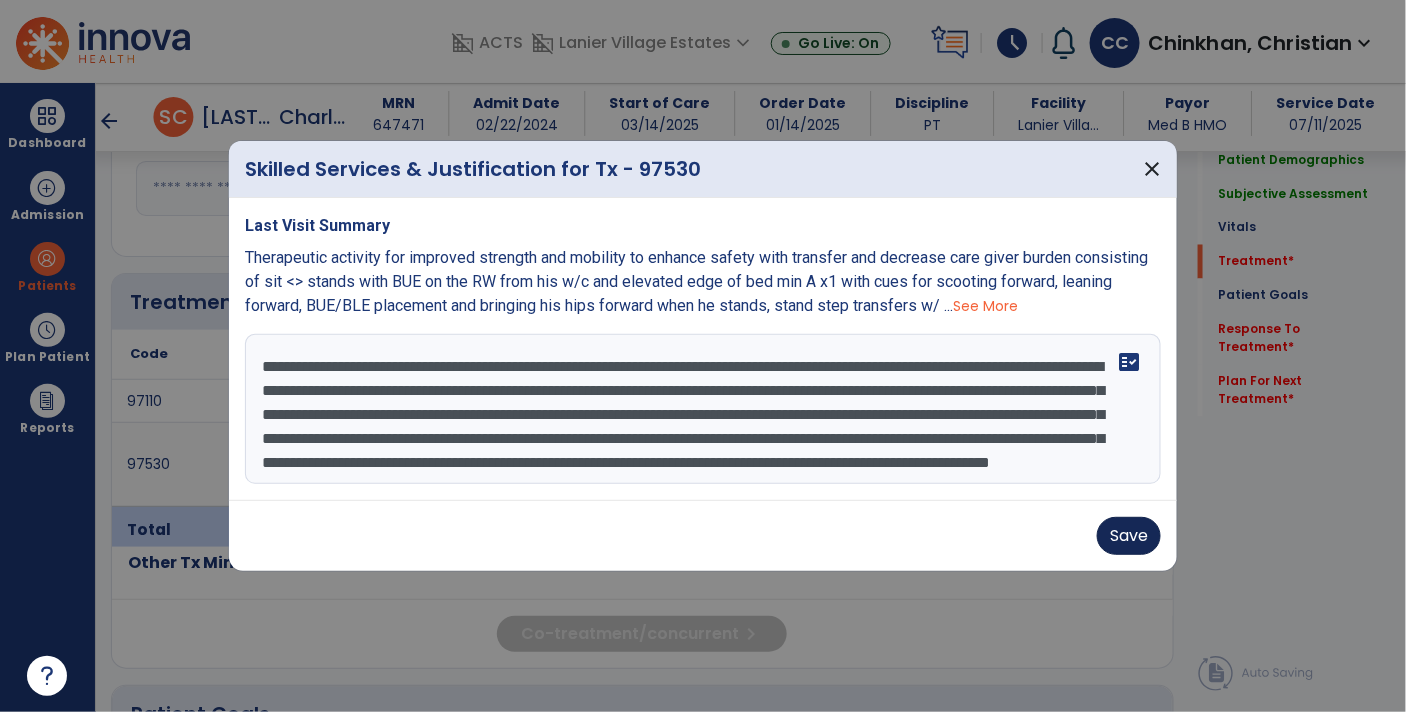 type on "**********" 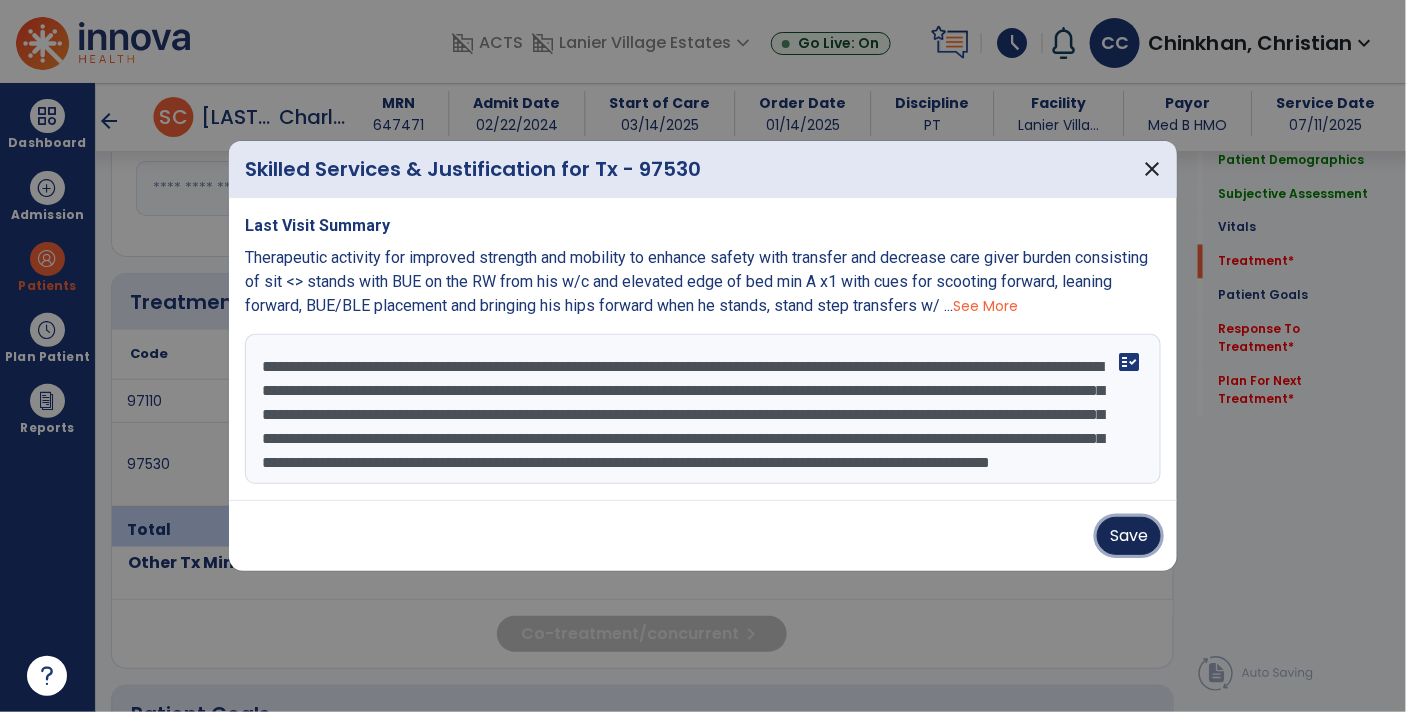 click on "Save" at bounding box center (1129, 536) 